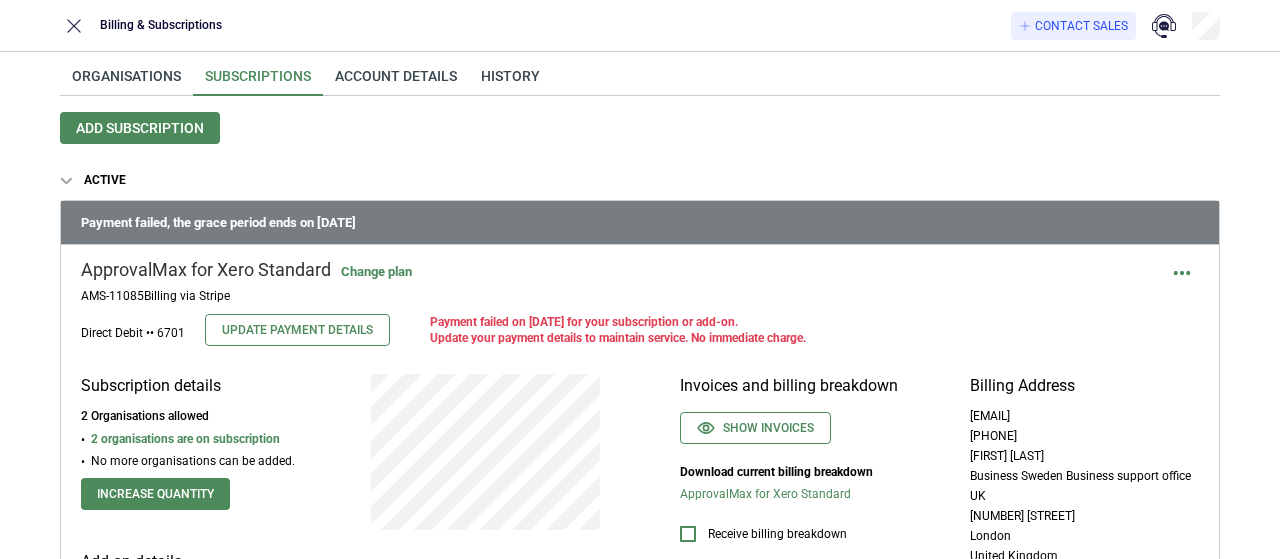 scroll, scrollTop: 0, scrollLeft: 0, axis: both 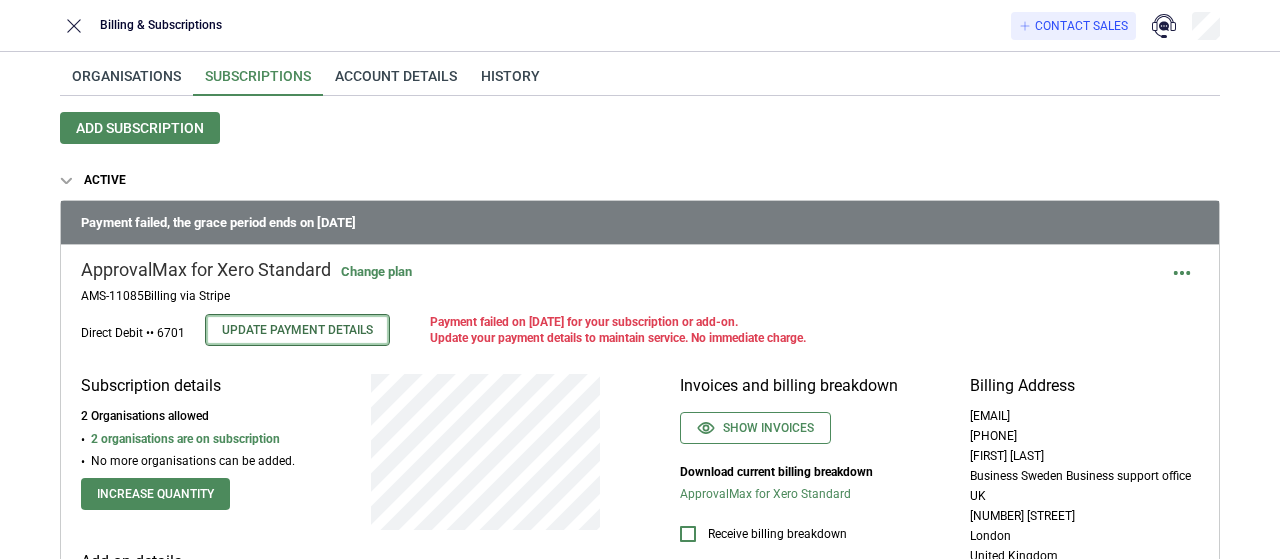 click on "Update Payment Details" at bounding box center [297, 330] 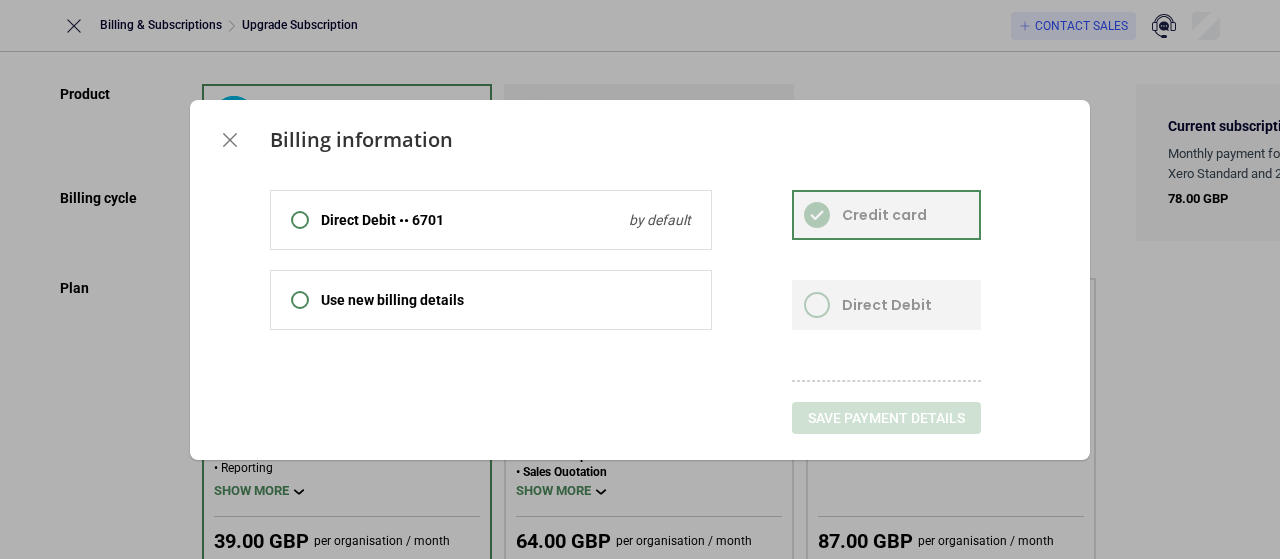 click on "Use new billing details" at bounding box center [491, 300] 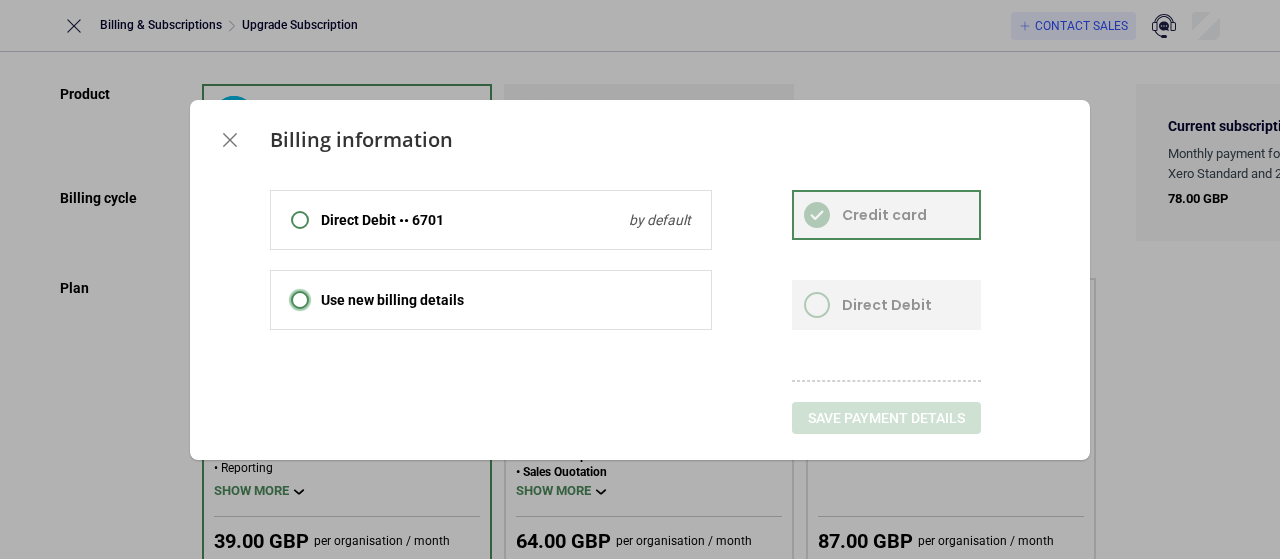 click at bounding box center (300, 300) 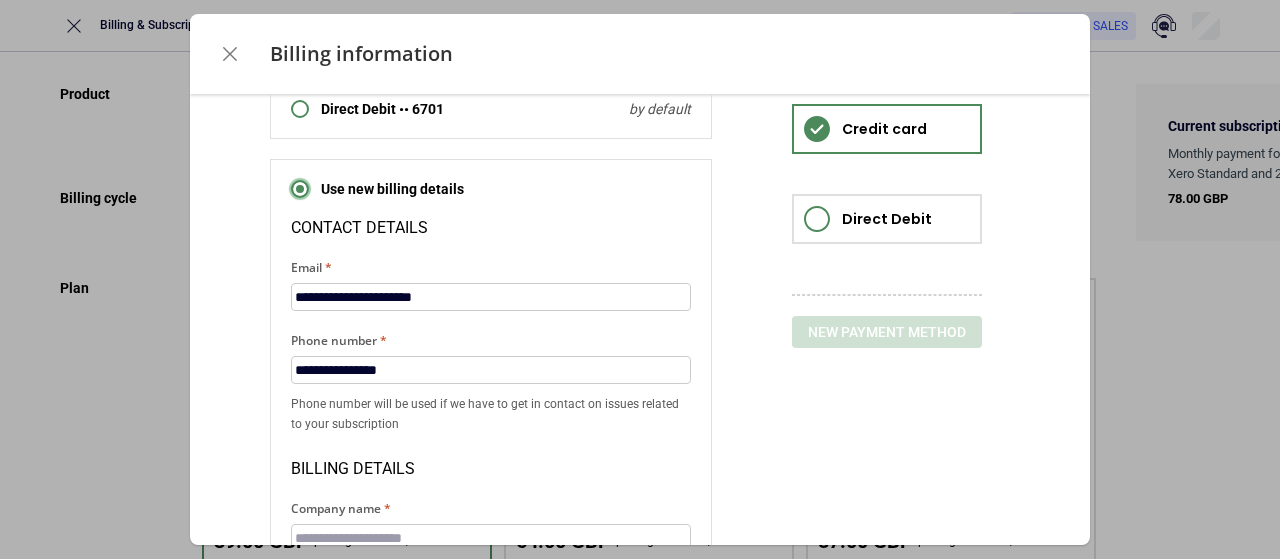 scroll, scrollTop: 0, scrollLeft: 0, axis: both 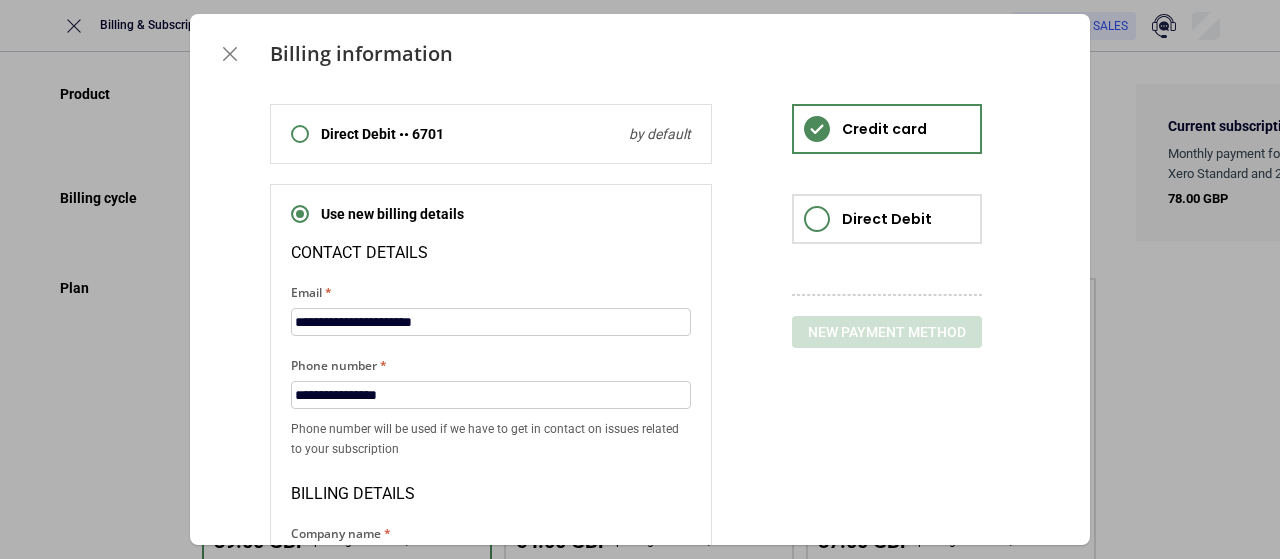 click at bounding box center (230, 54) 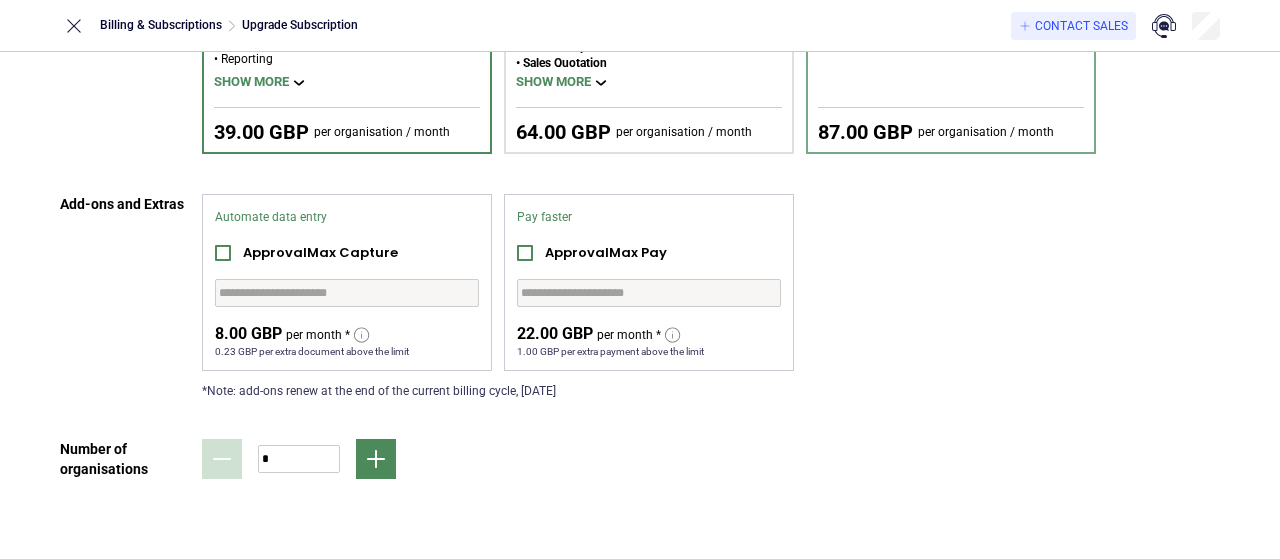 scroll, scrollTop: 0, scrollLeft: 0, axis: both 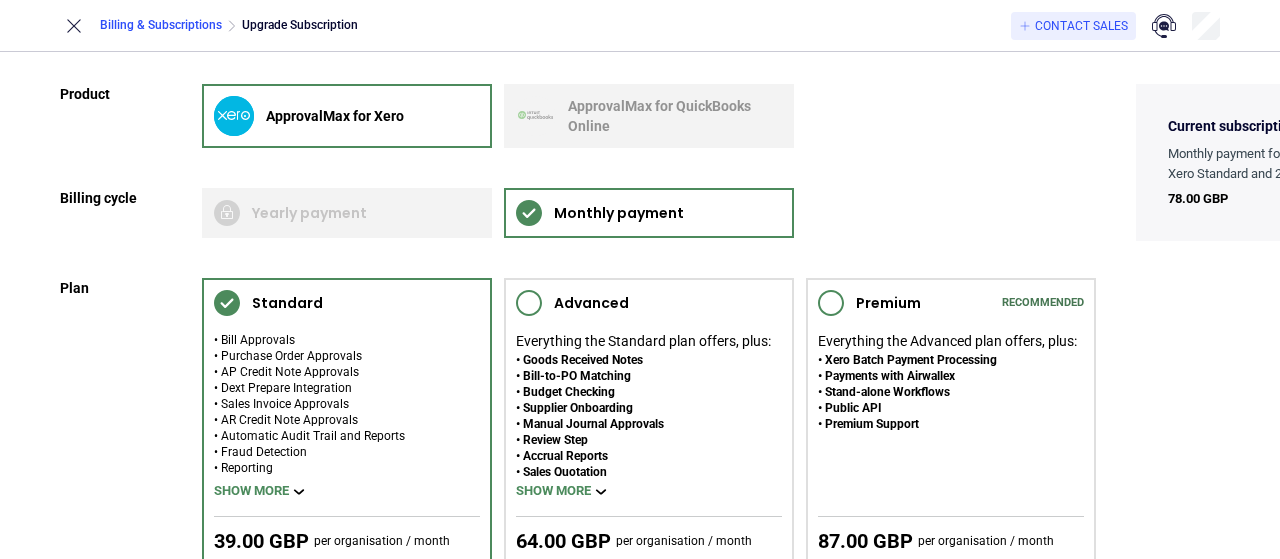 click on "Billing & Subscriptions" at bounding box center (161, 25) 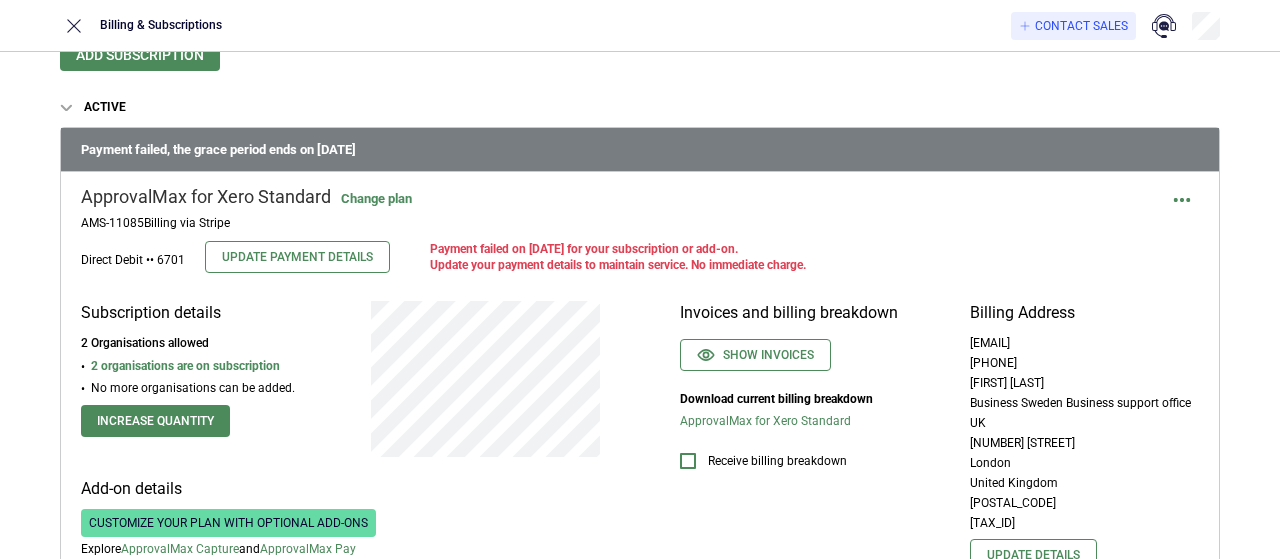 scroll, scrollTop: 100, scrollLeft: 0, axis: vertical 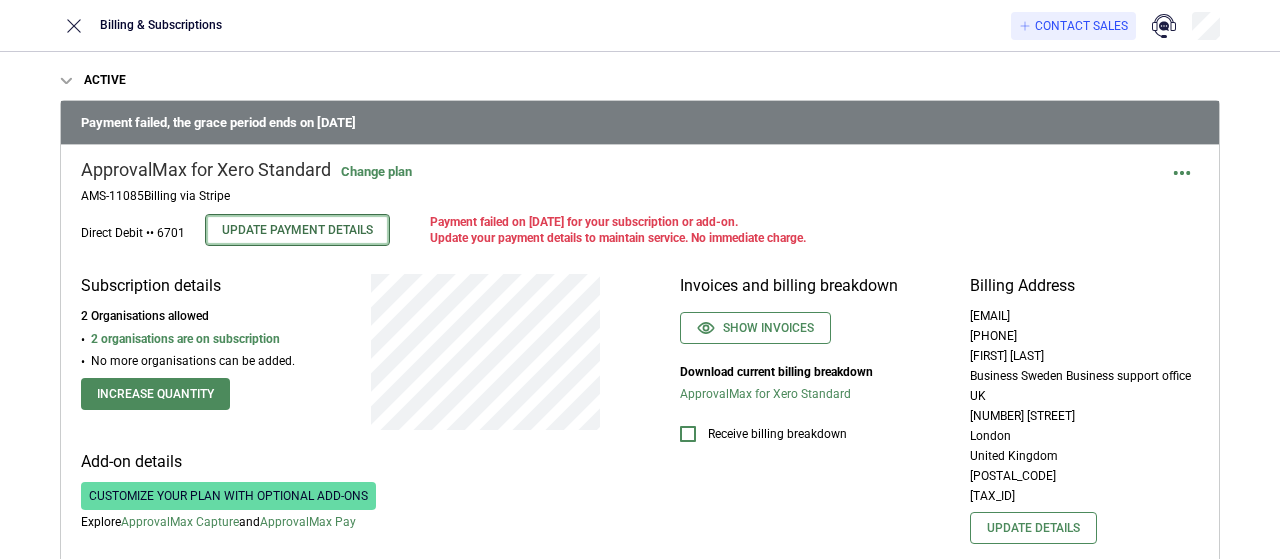 click on "Update Payment Details" at bounding box center (297, 230) 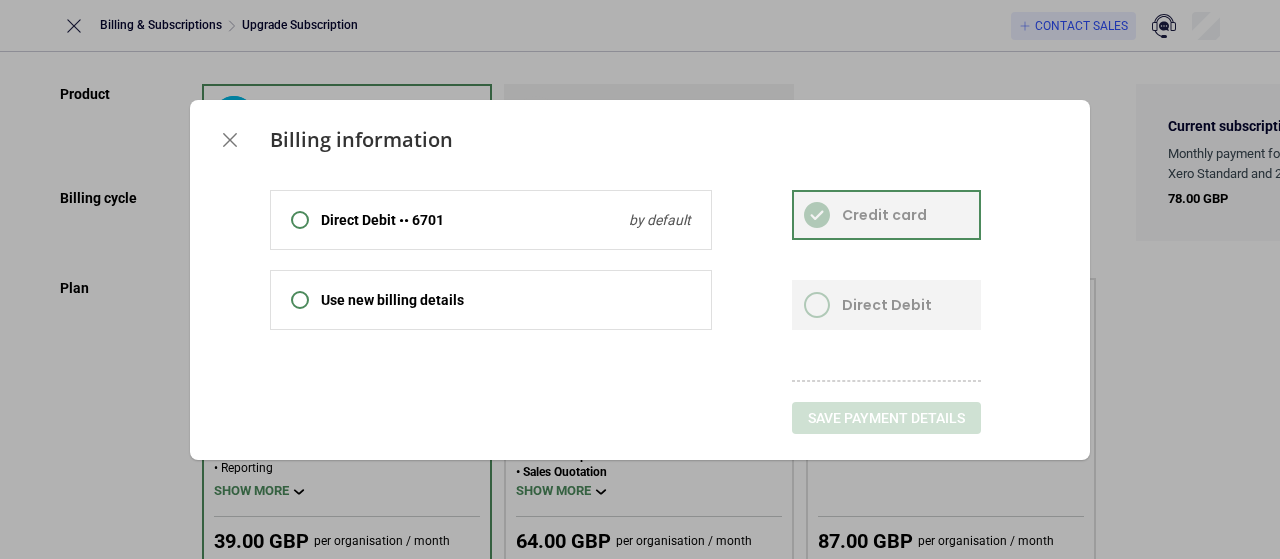 click on "Direct Debit •• 6701 by default" at bounding box center (491, 220) 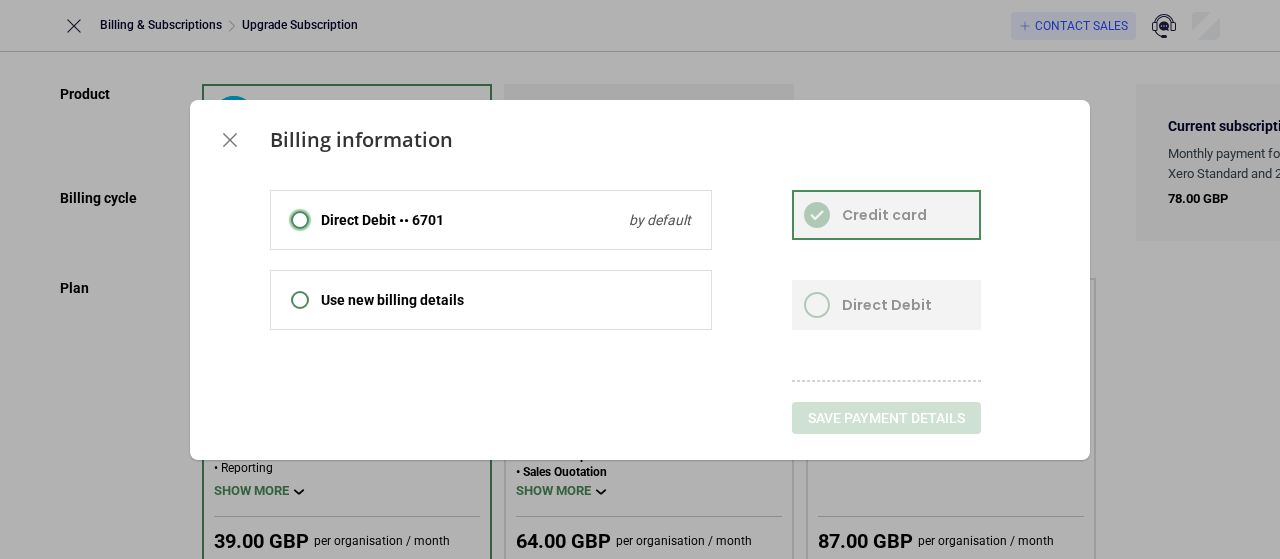 click at bounding box center [300, 220] 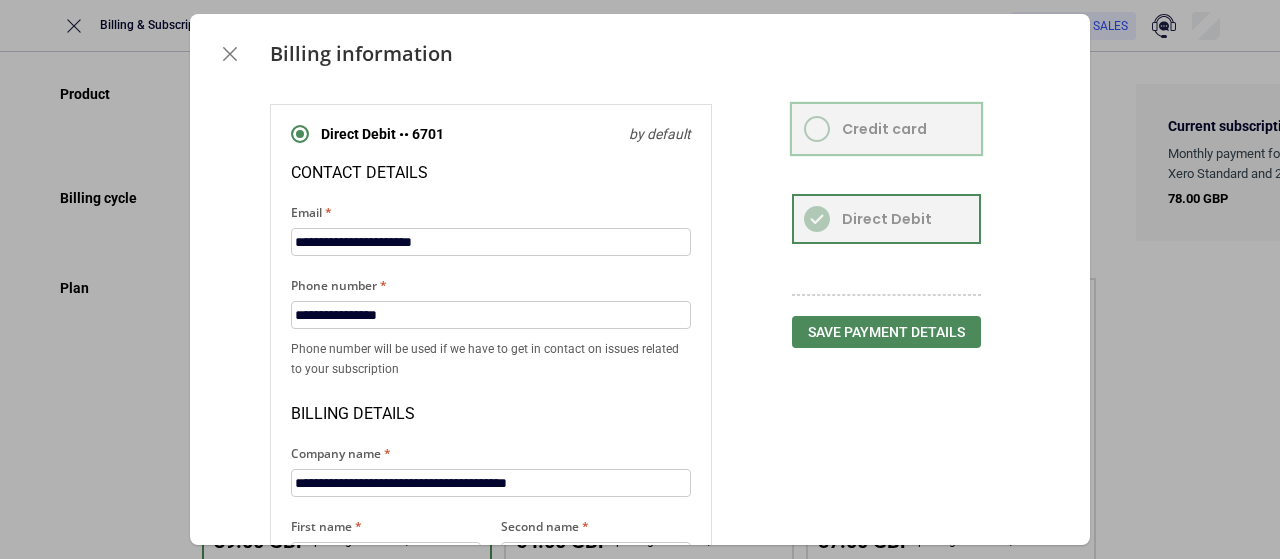click at bounding box center (886, 129) 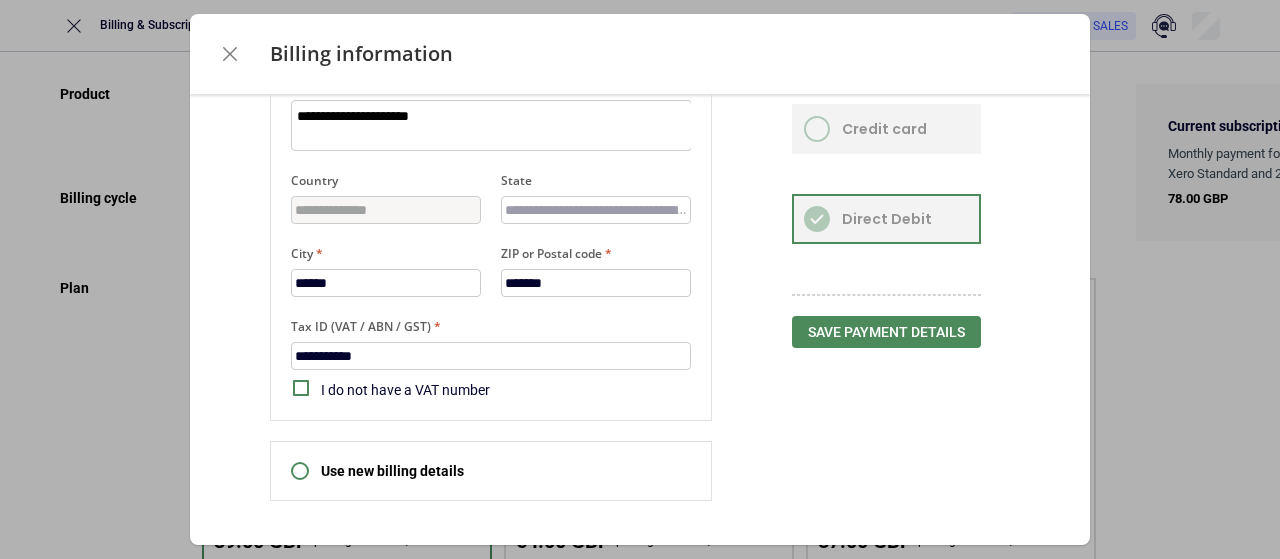 scroll, scrollTop: 525, scrollLeft: 0, axis: vertical 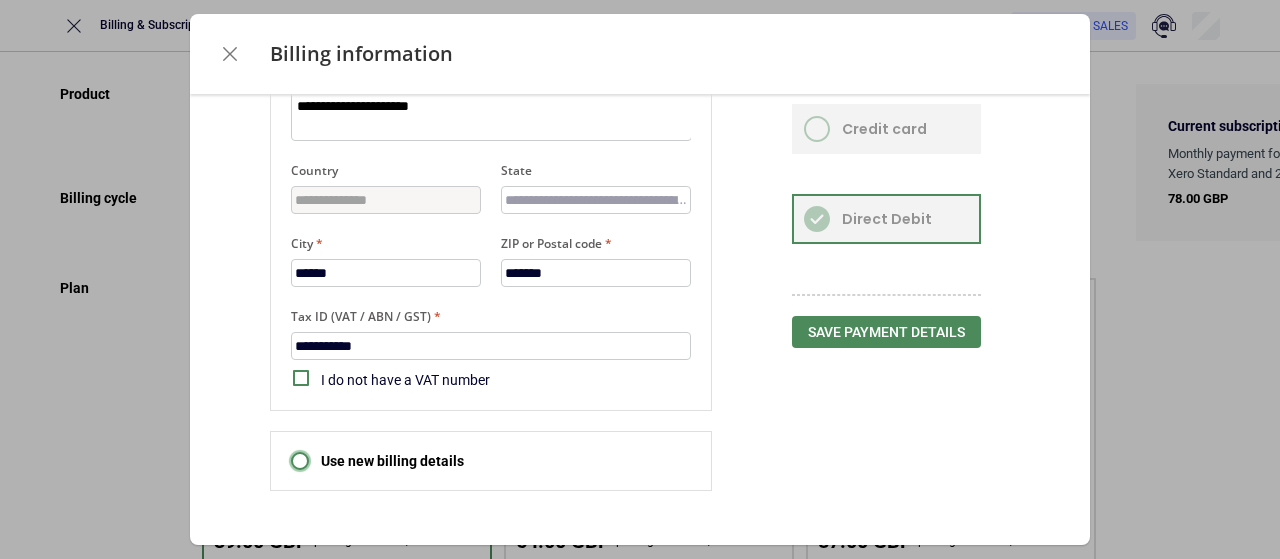 click at bounding box center (300, 461) 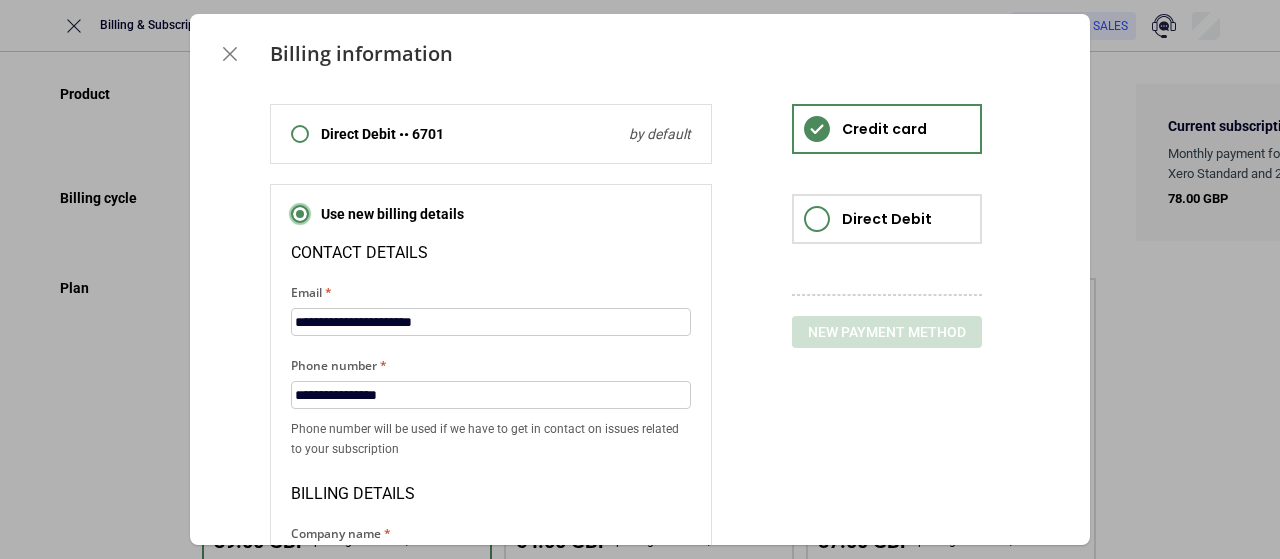 scroll, scrollTop: 200, scrollLeft: 0, axis: vertical 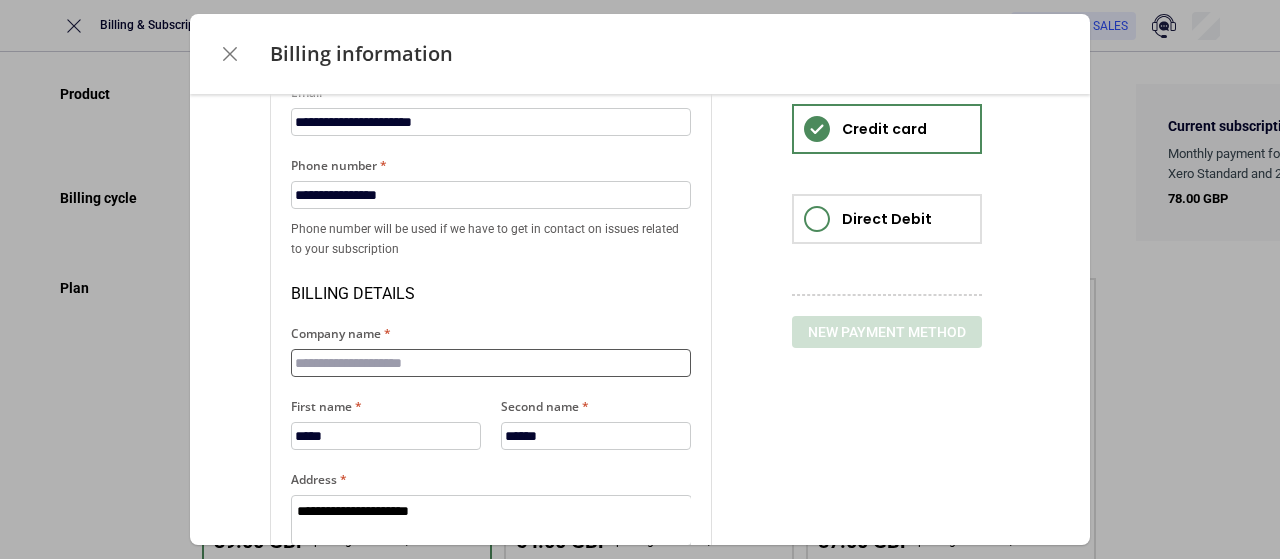 click on "Company name" at bounding box center (491, 363) 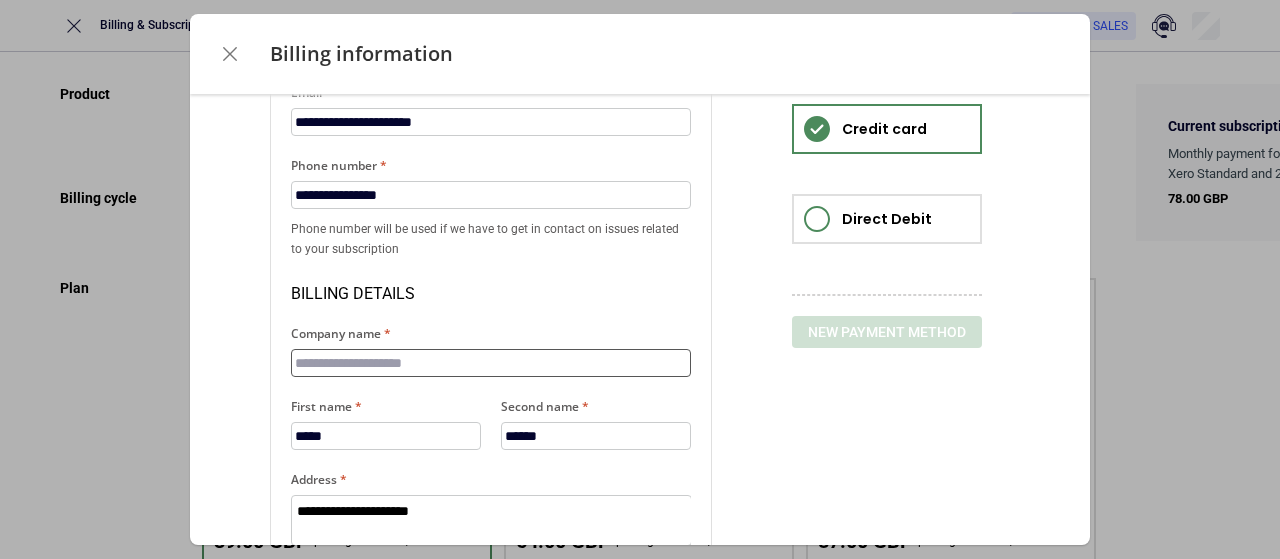 type on "*" 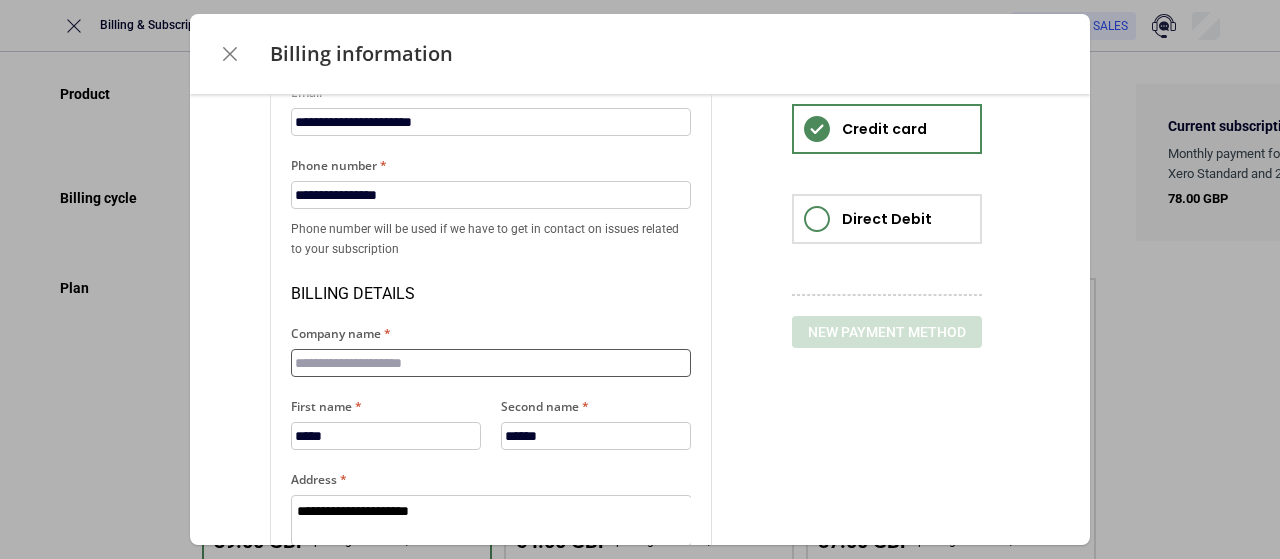 type on "*" 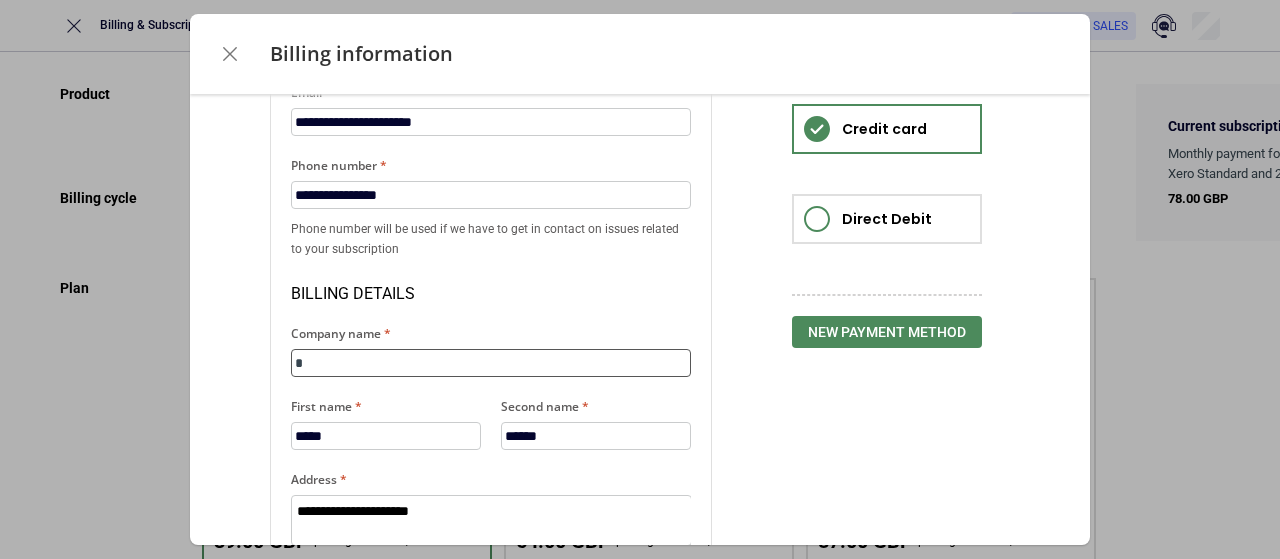 type on "*" 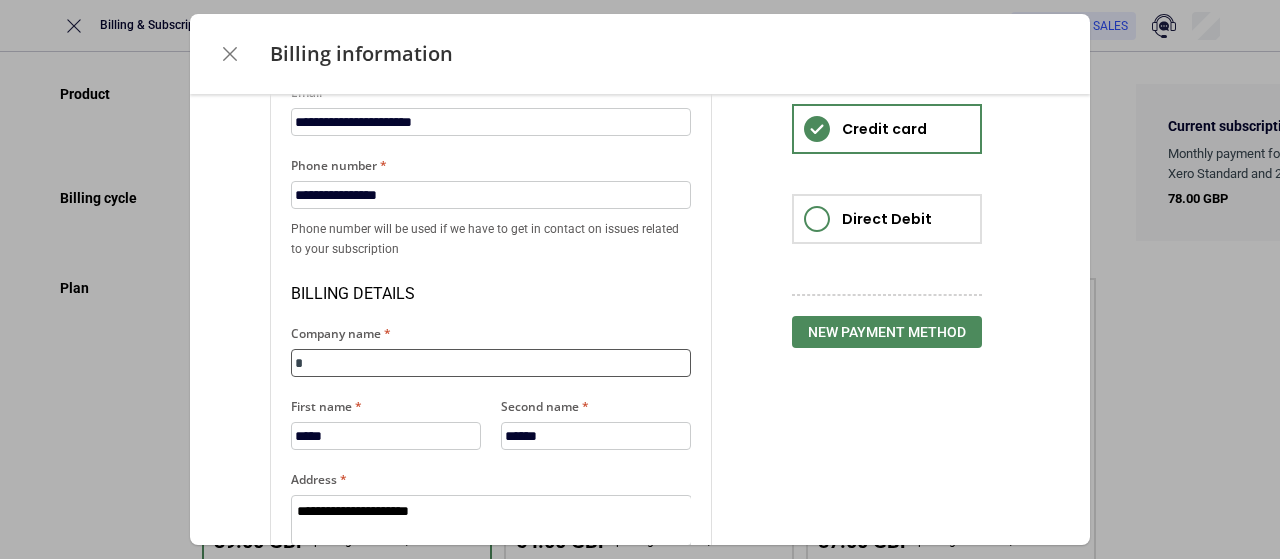 type on "**" 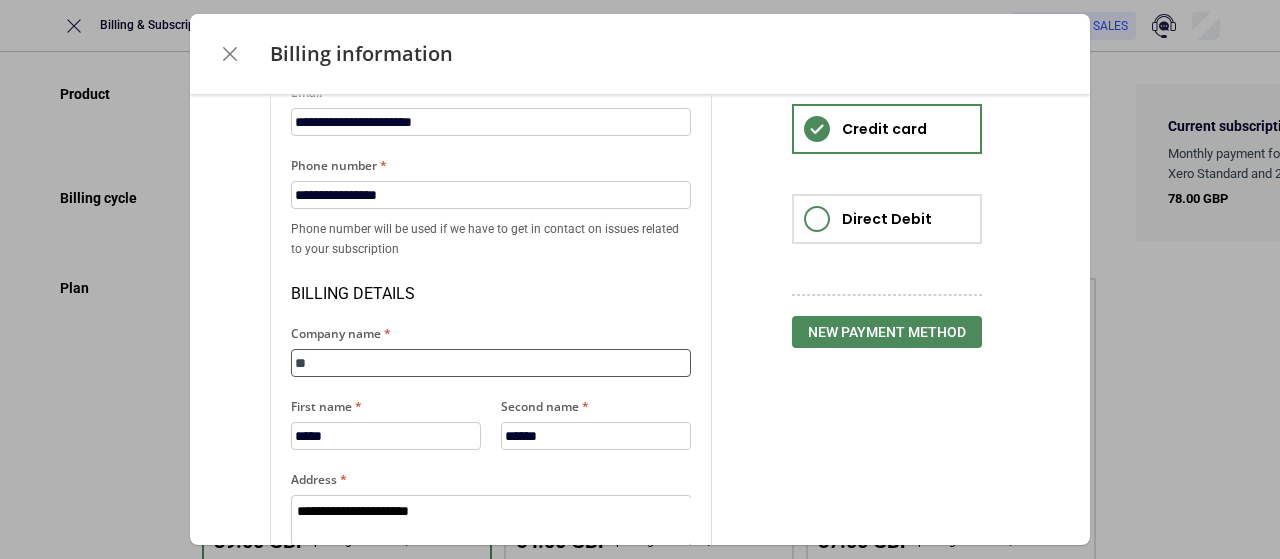 type on "*" 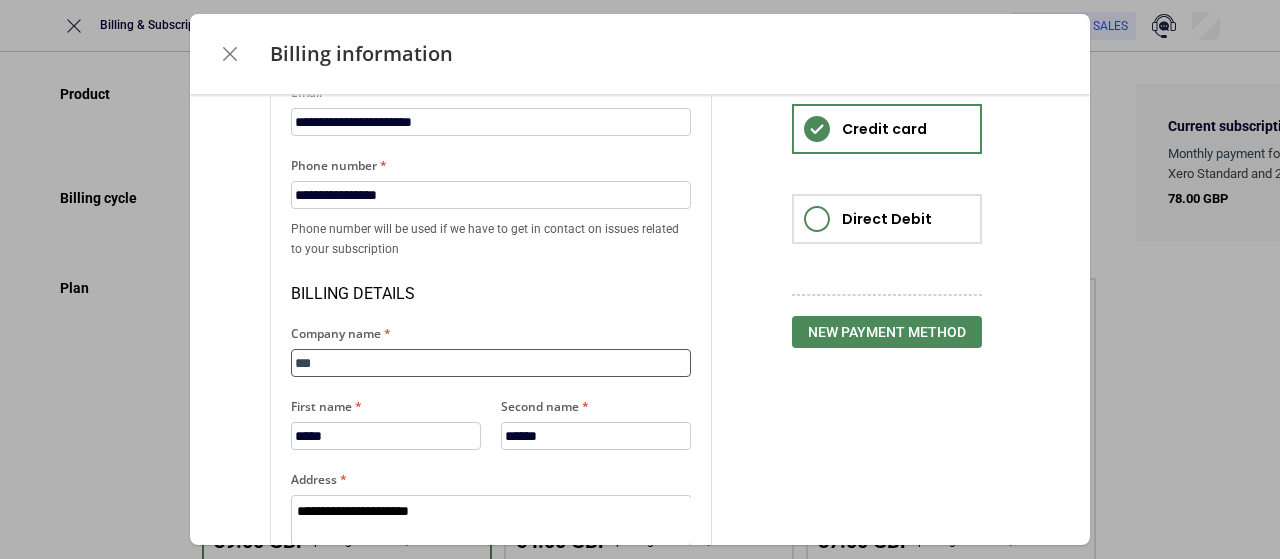 type on "****" 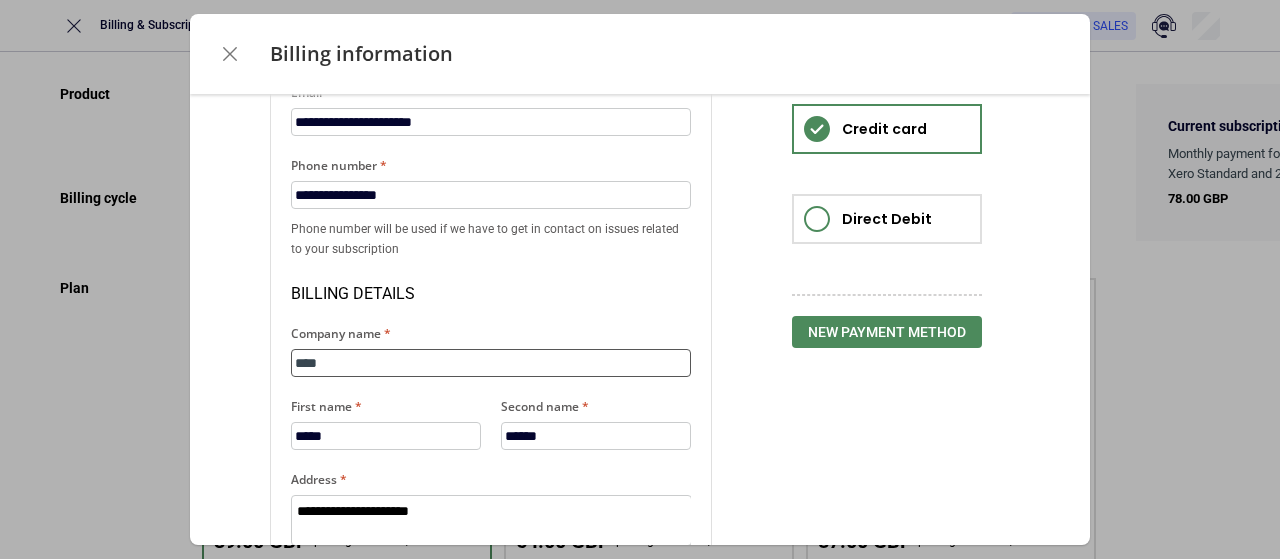 type on "*" 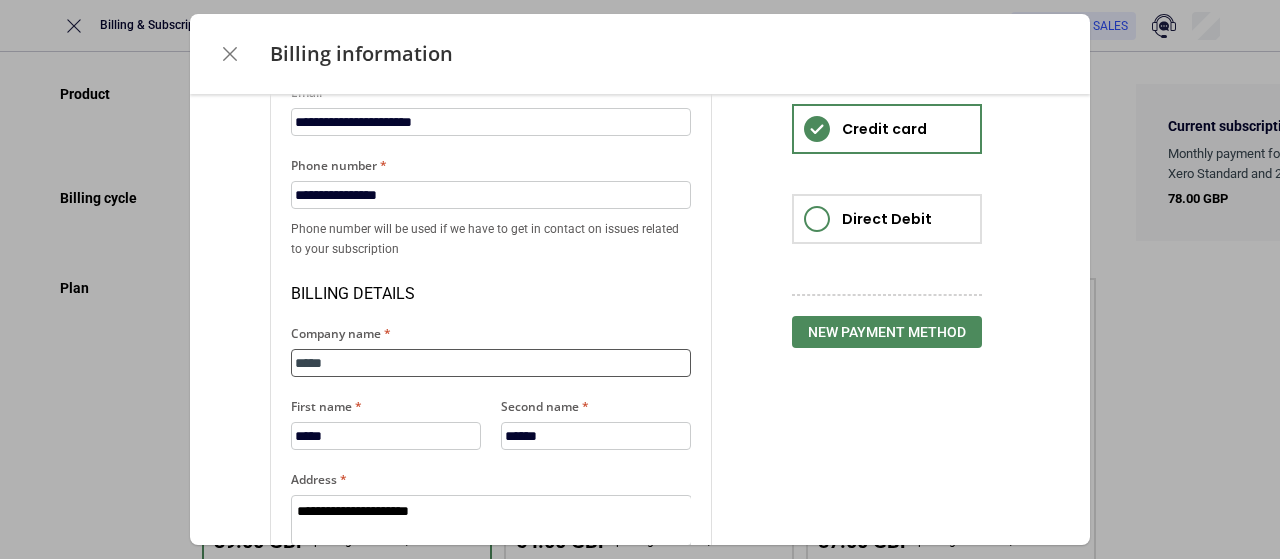 type on "******" 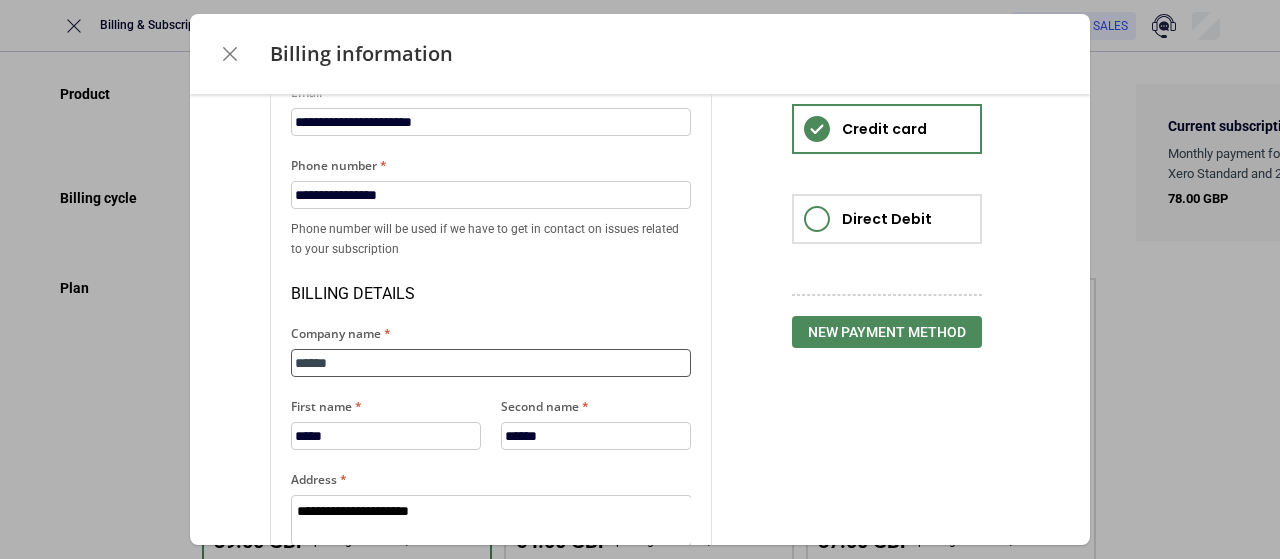 type on "*" 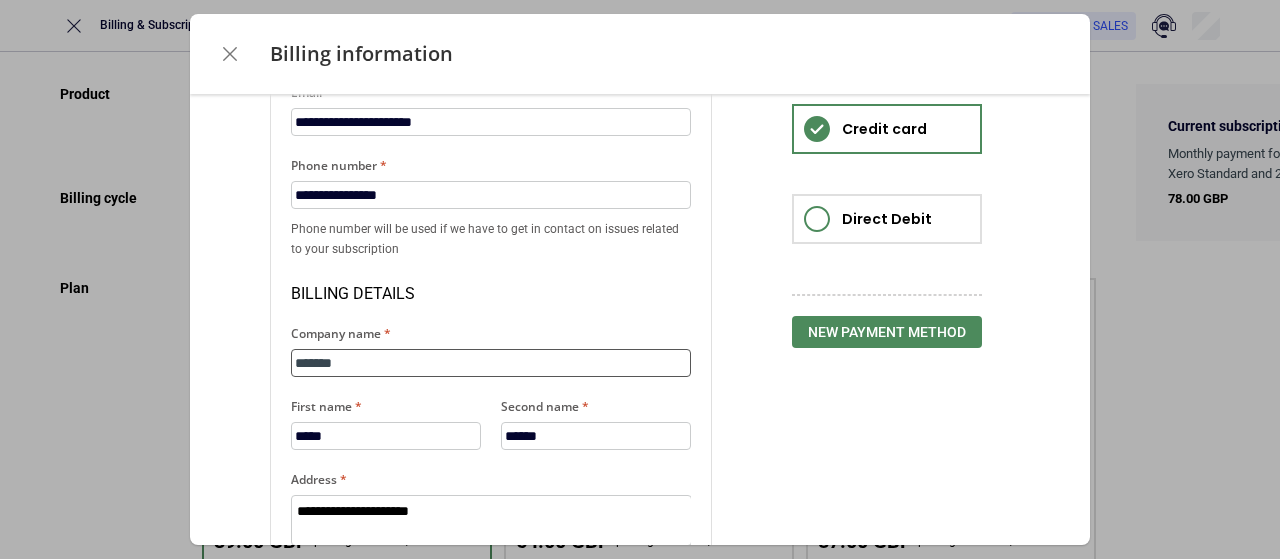type on "*" 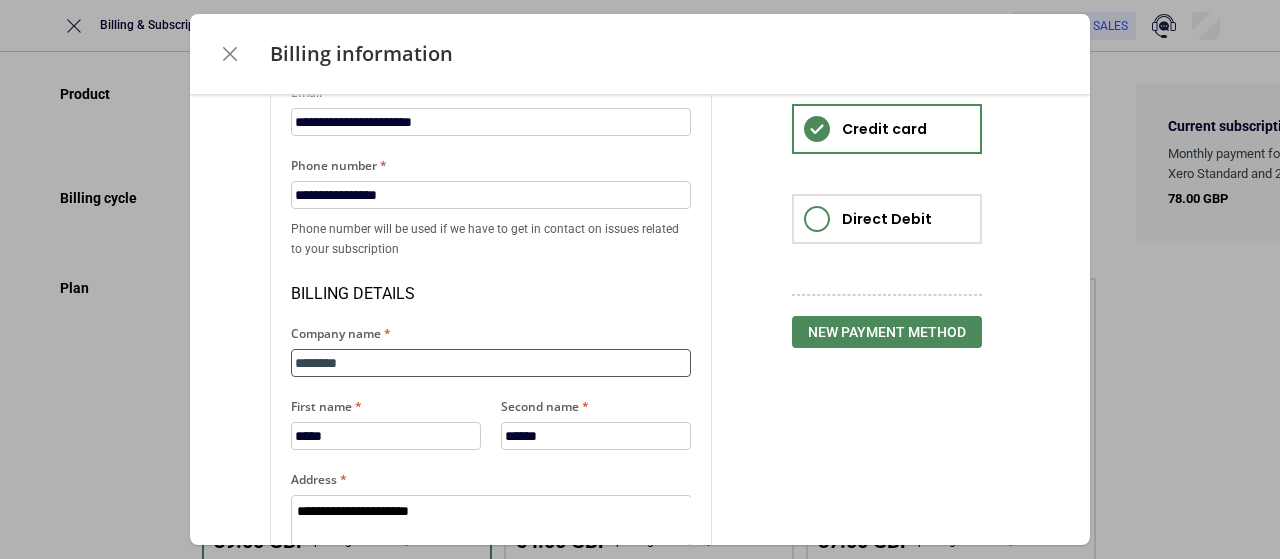 type on "*" 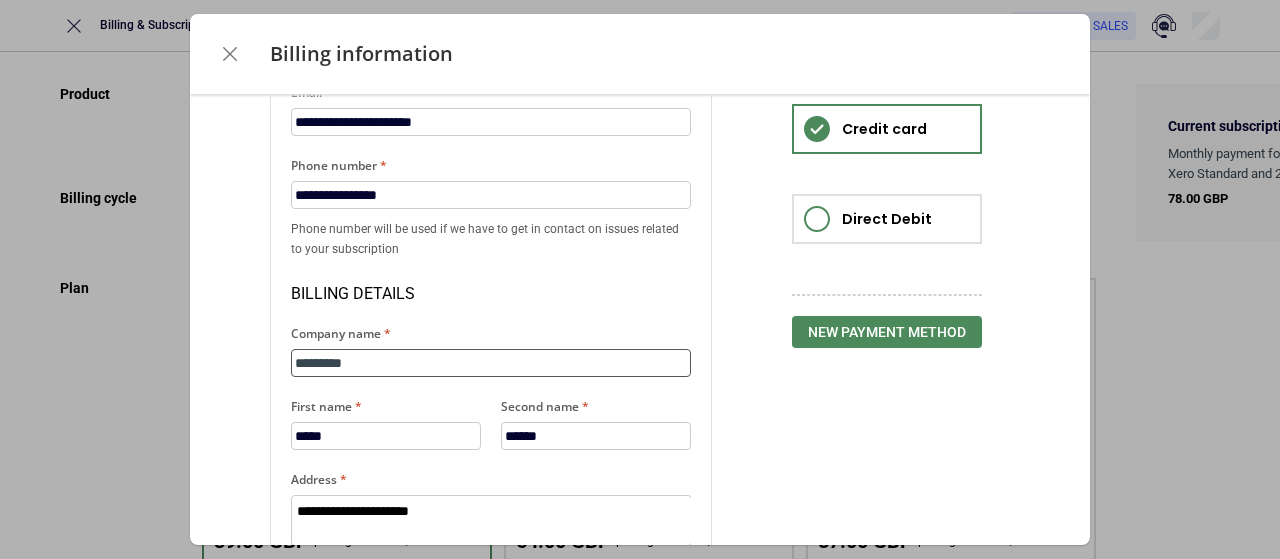 type on "*" 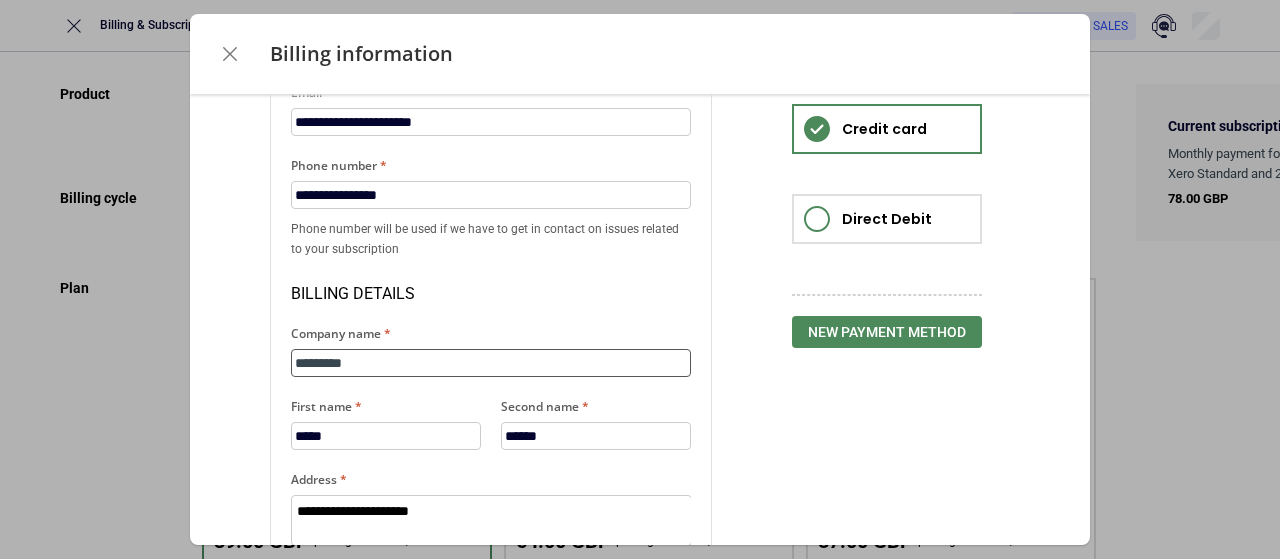 type on "********" 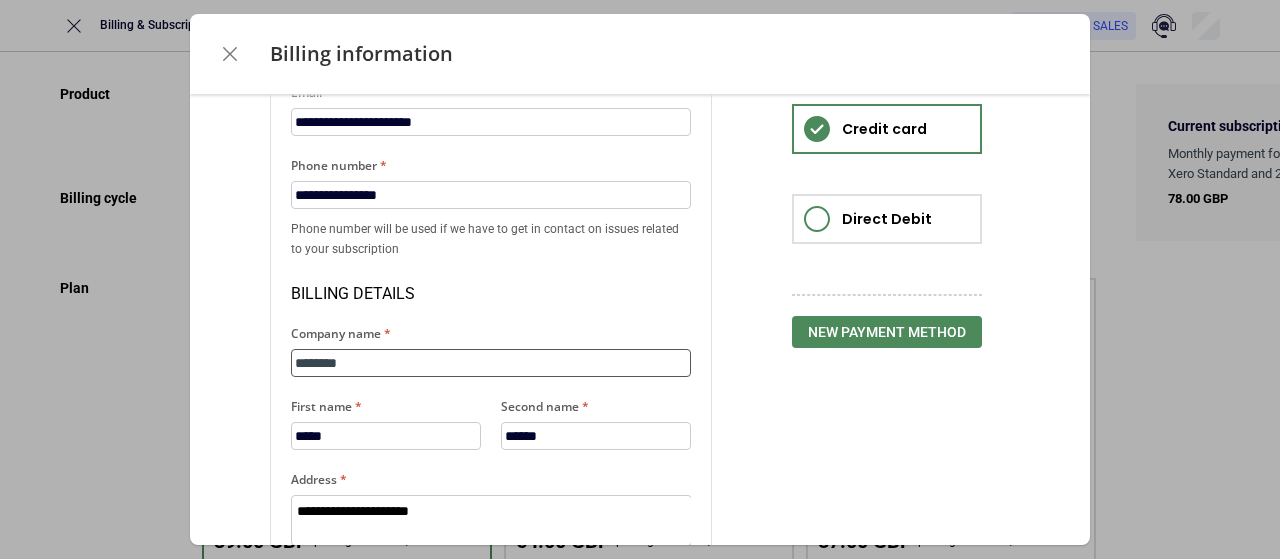 type on "*" 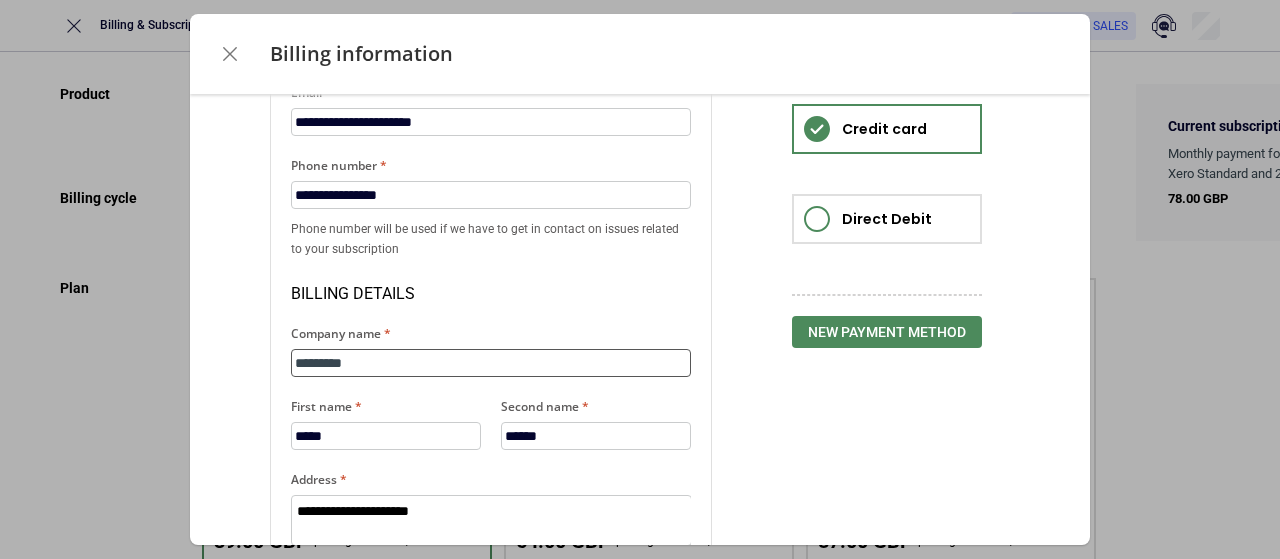 type on "*" 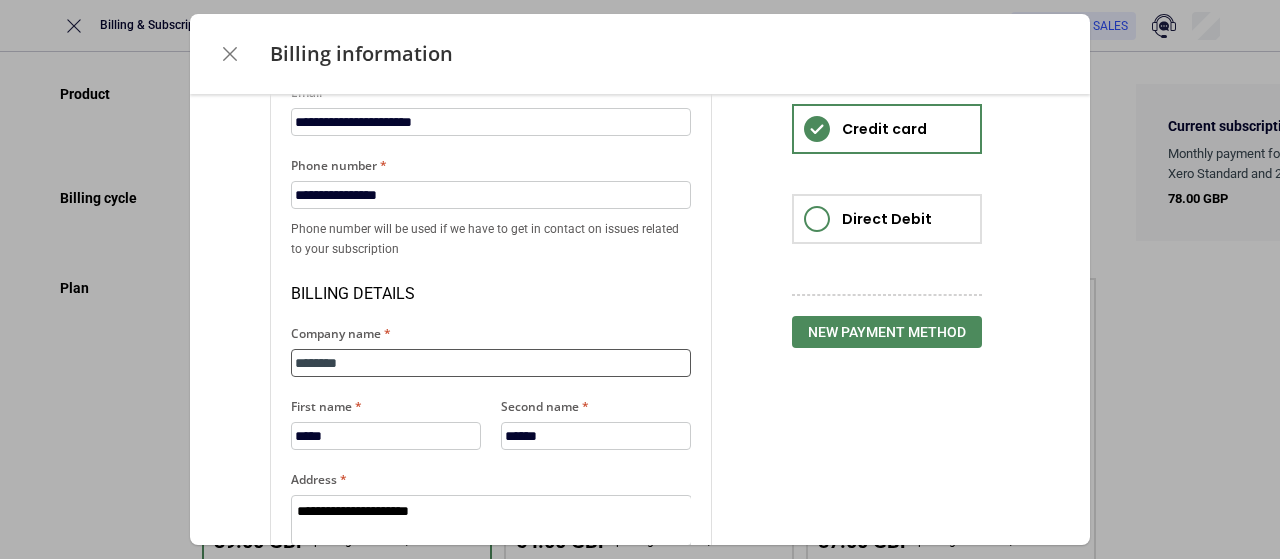 type on "*" 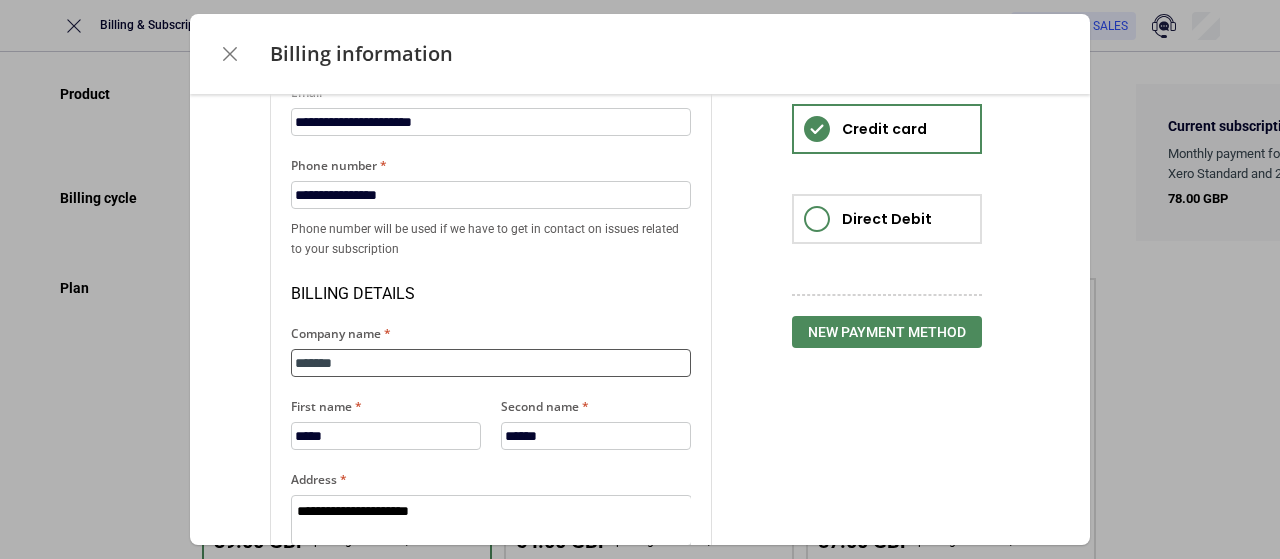 type on "*" 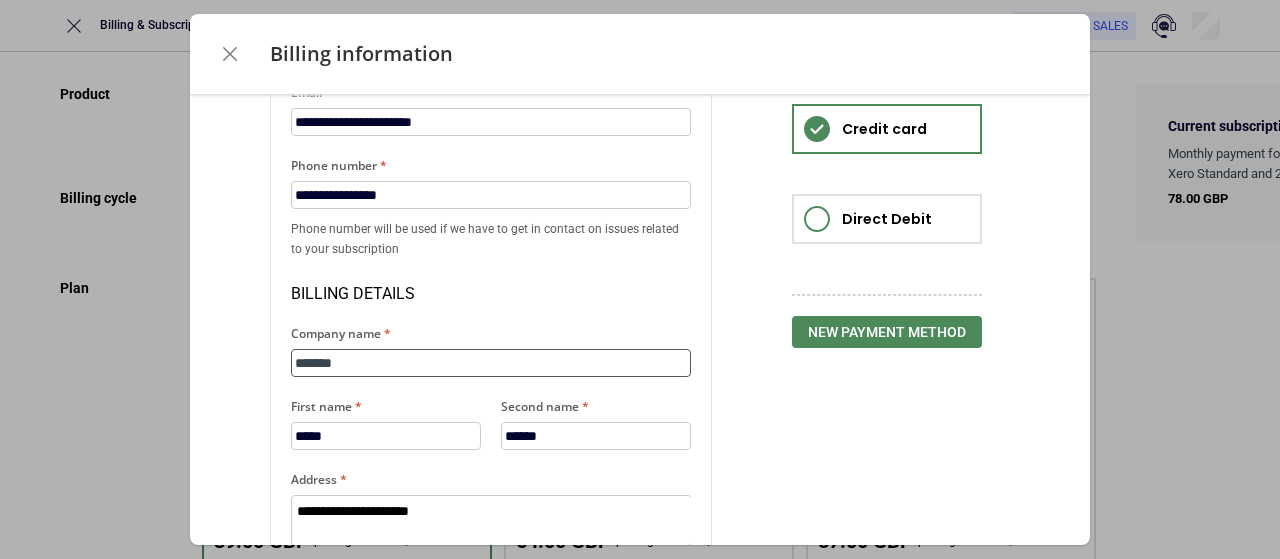 type on "********" 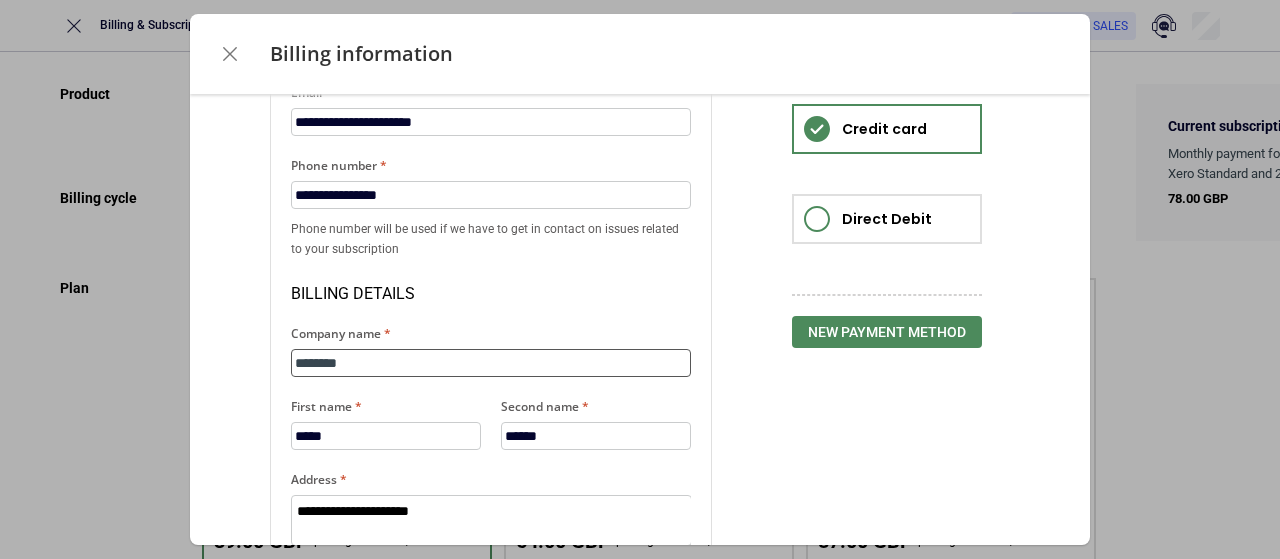type on "*" 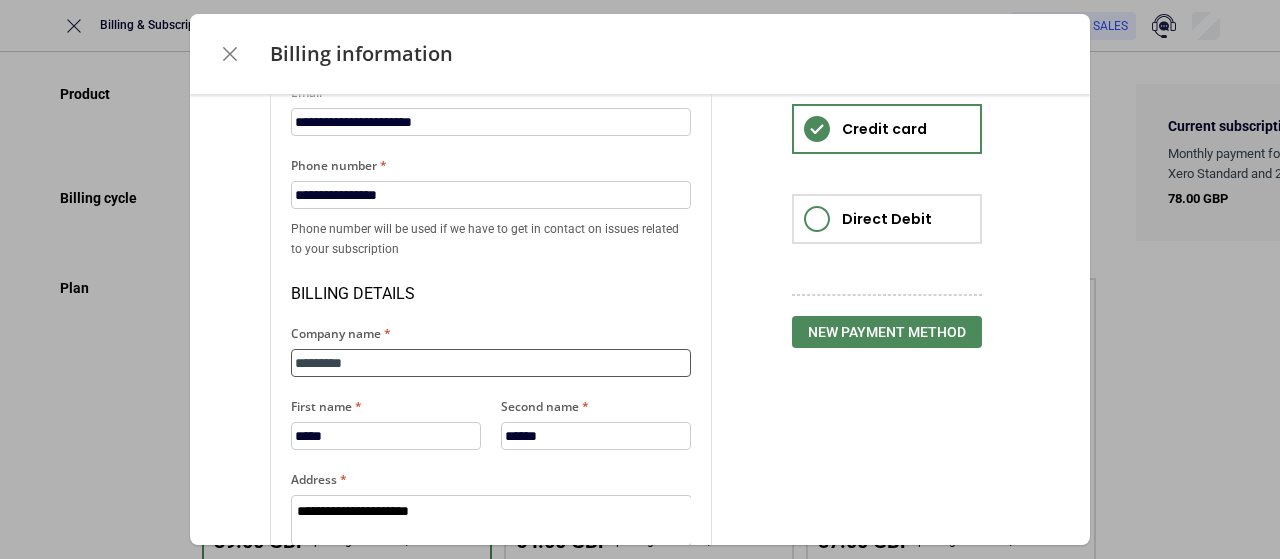 type on "*" 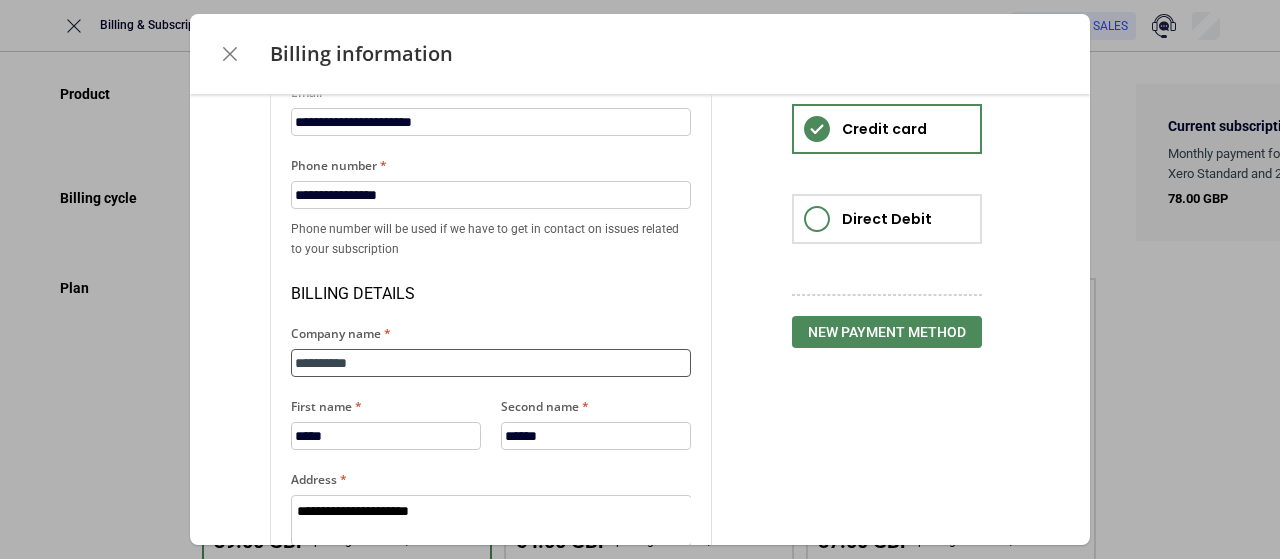 type on "*" 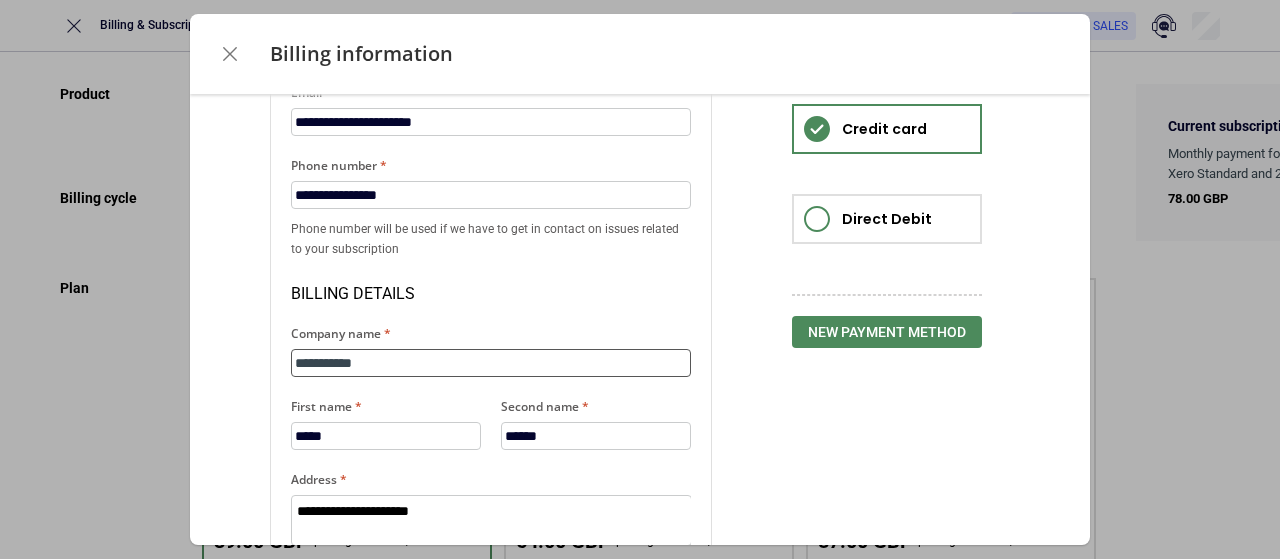 type on "*" 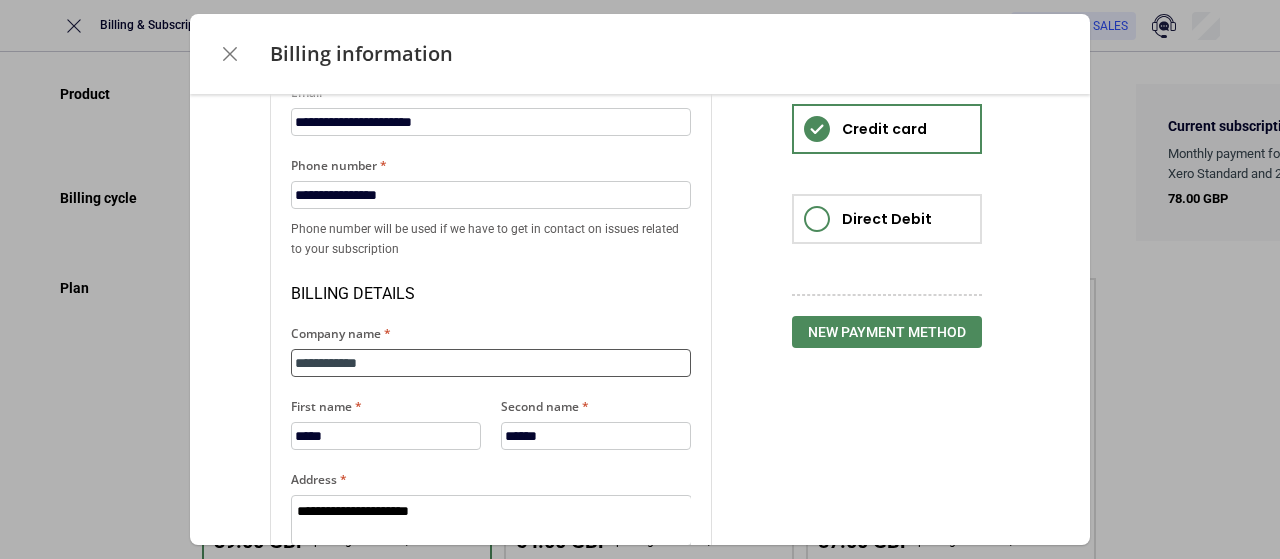 type on "*" 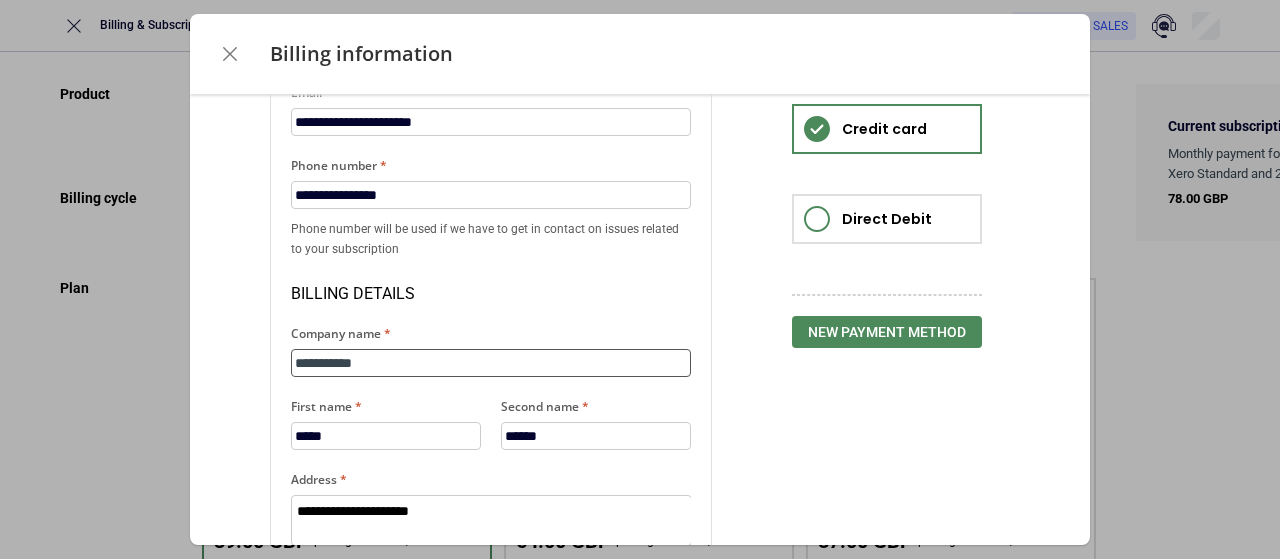 type on "*" 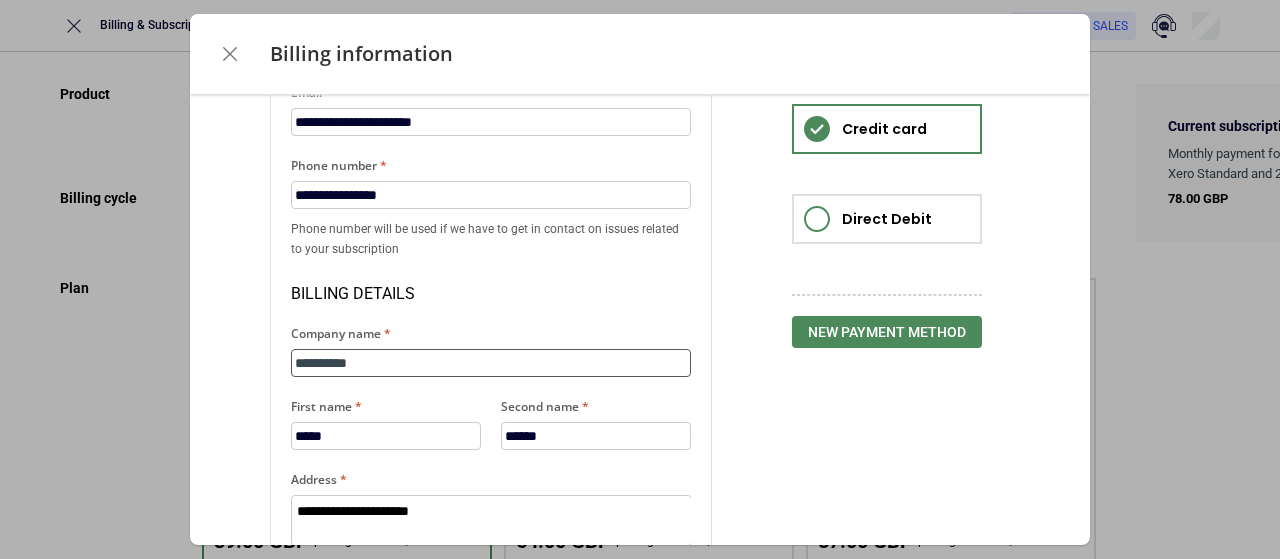 type on "*" 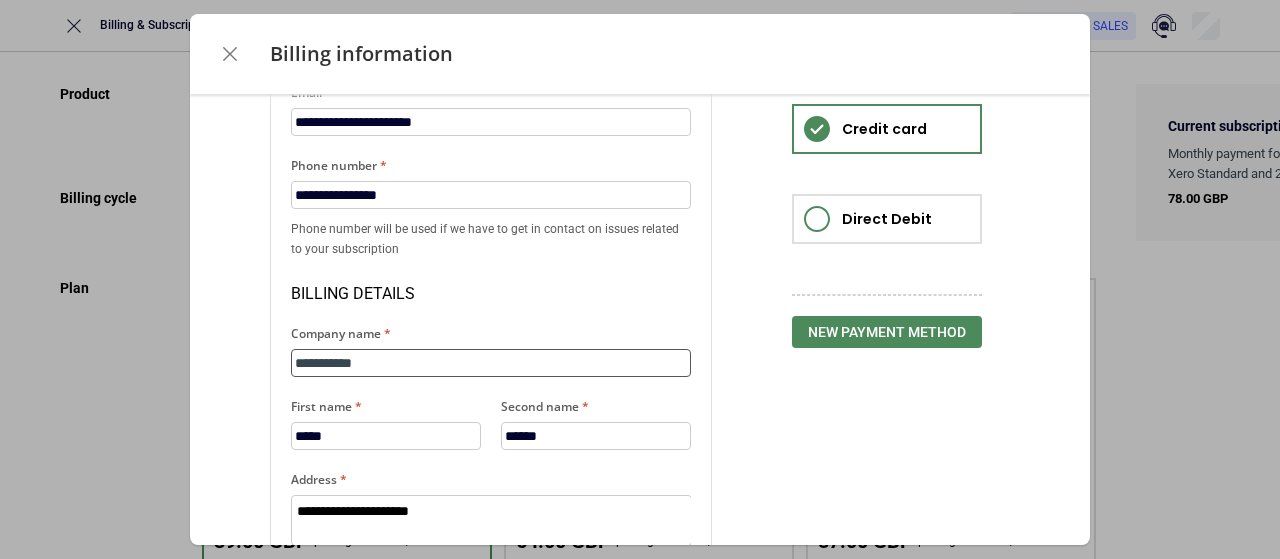 type on "*" 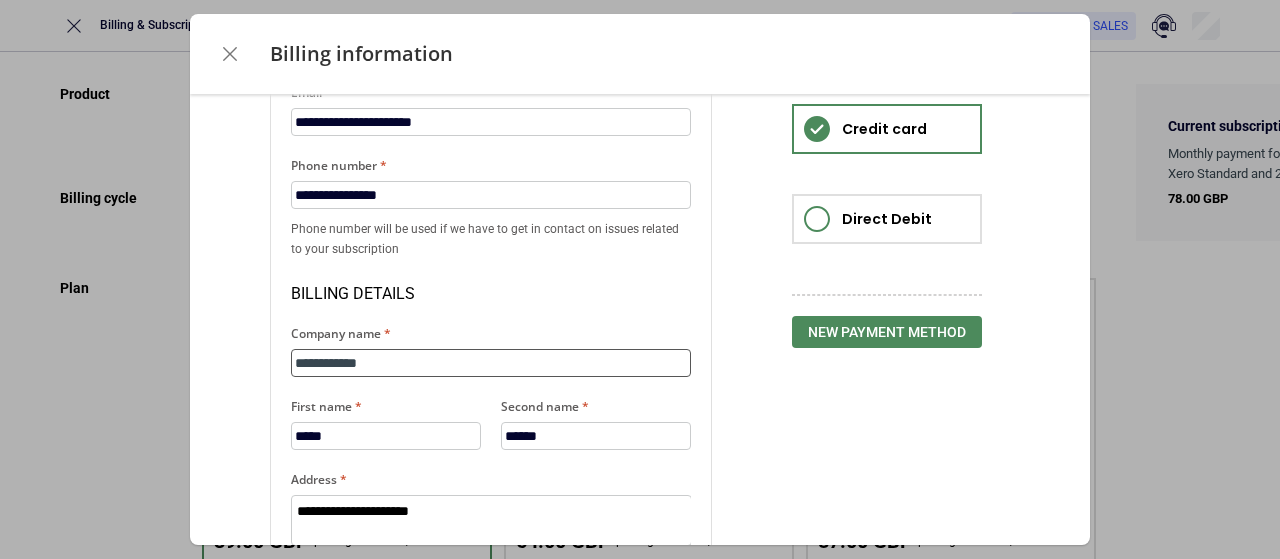type on "*" 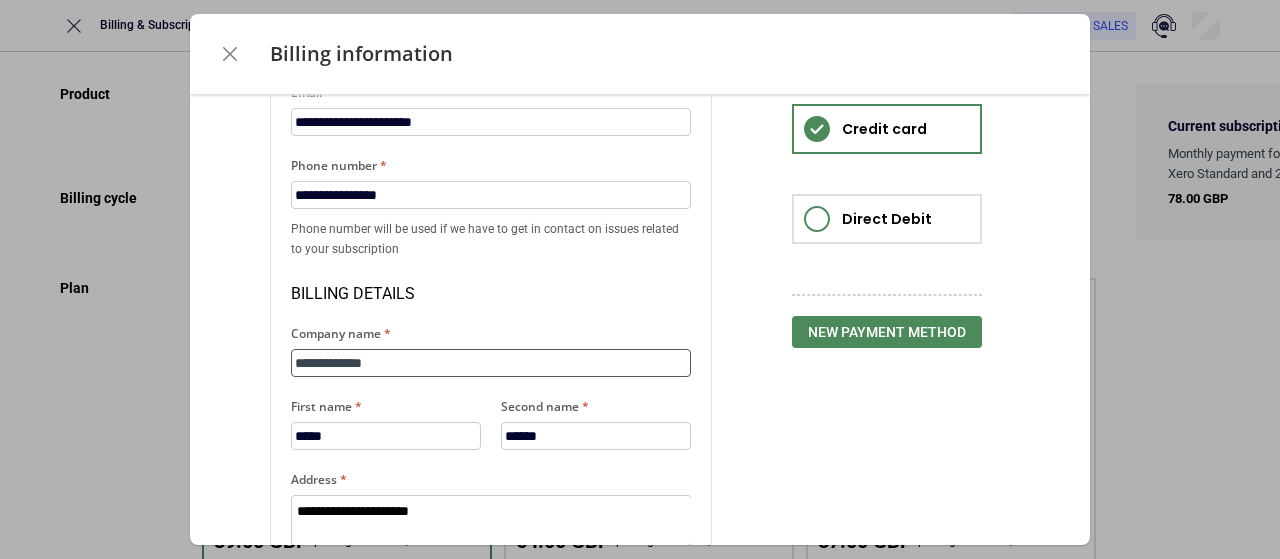 type on "*" 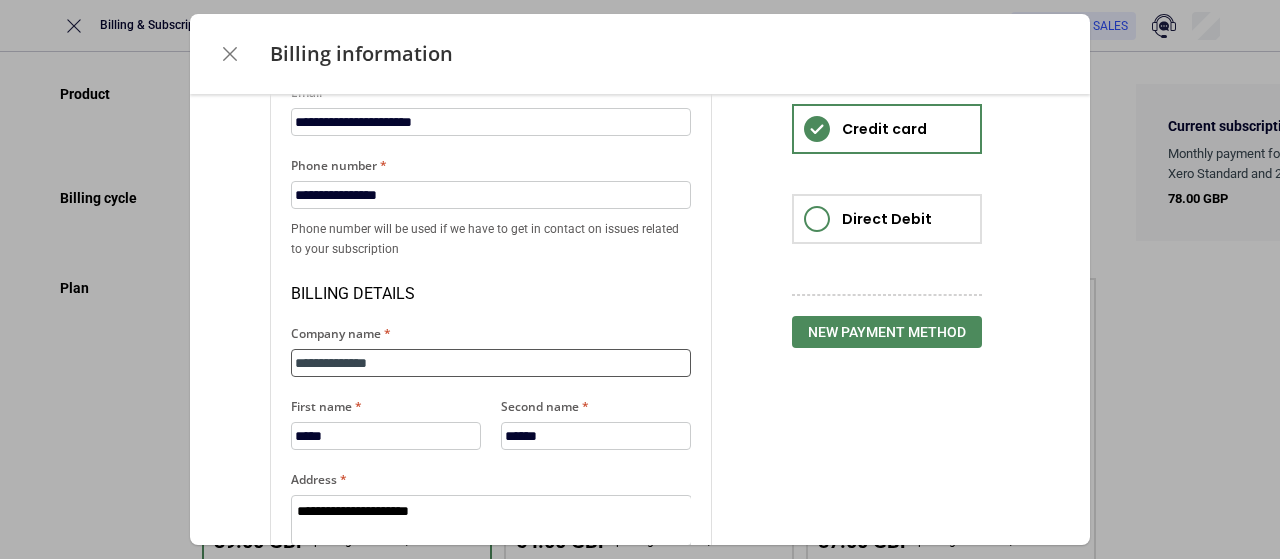 type on "*" 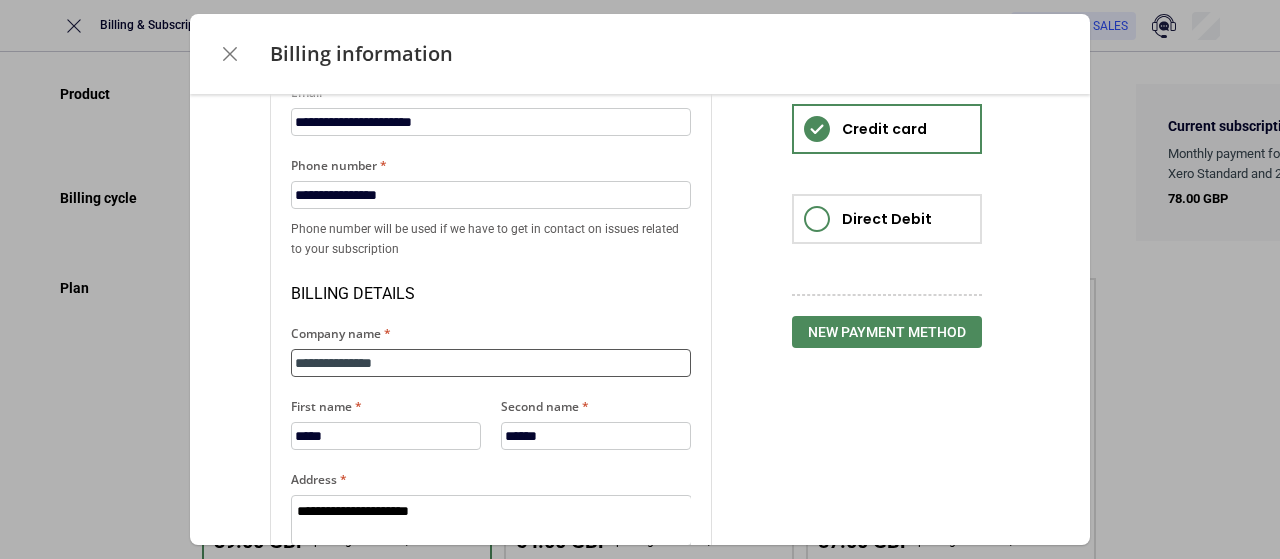type on "*" 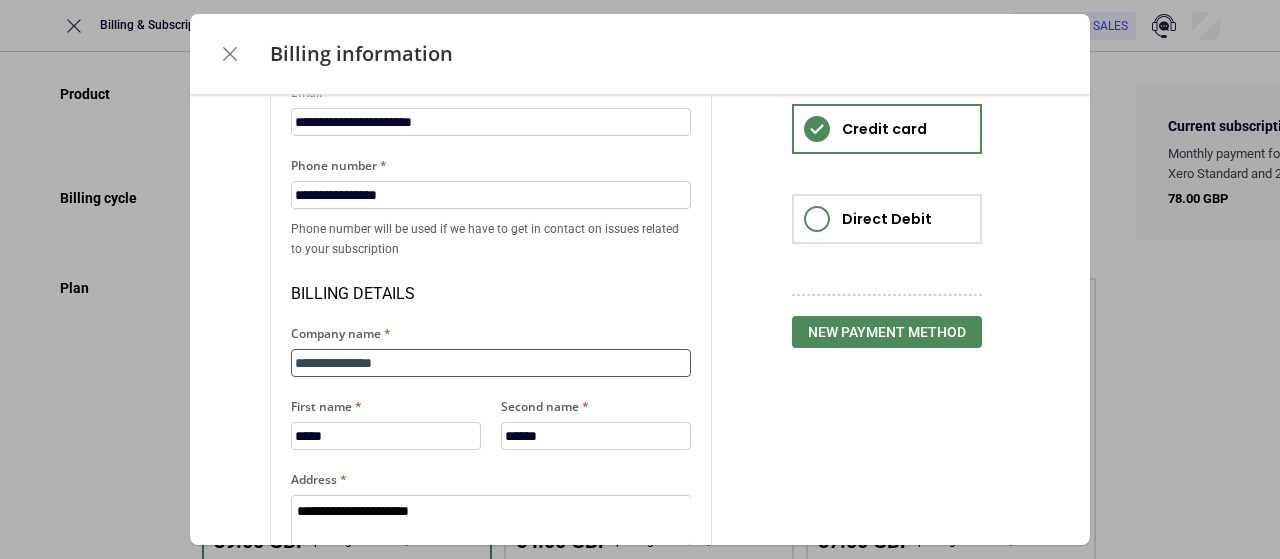 type on "**********" 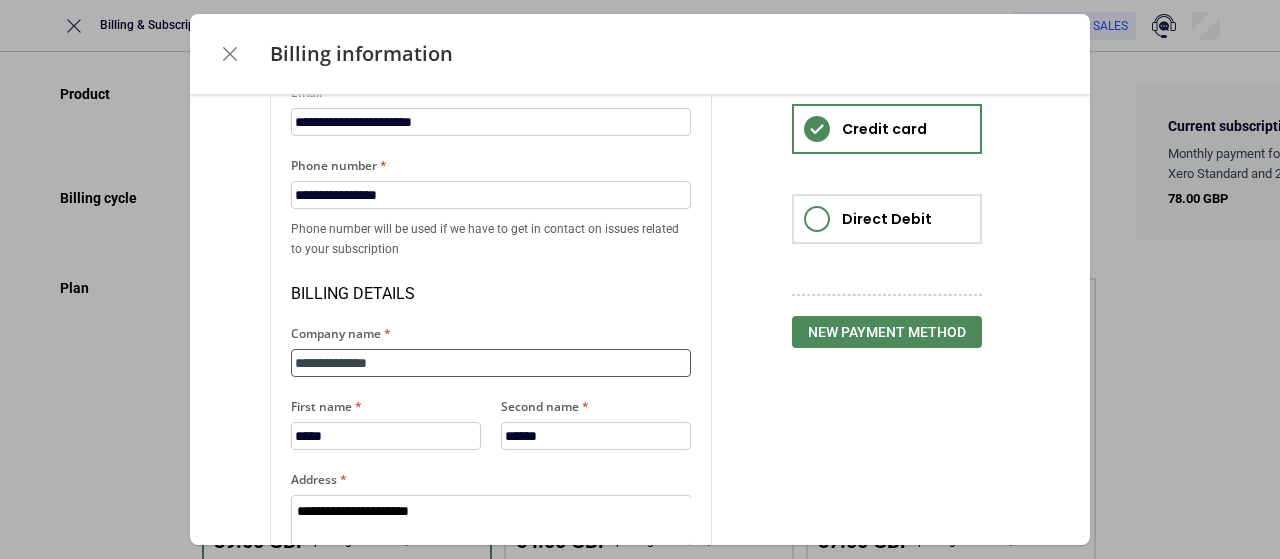 type on "*" 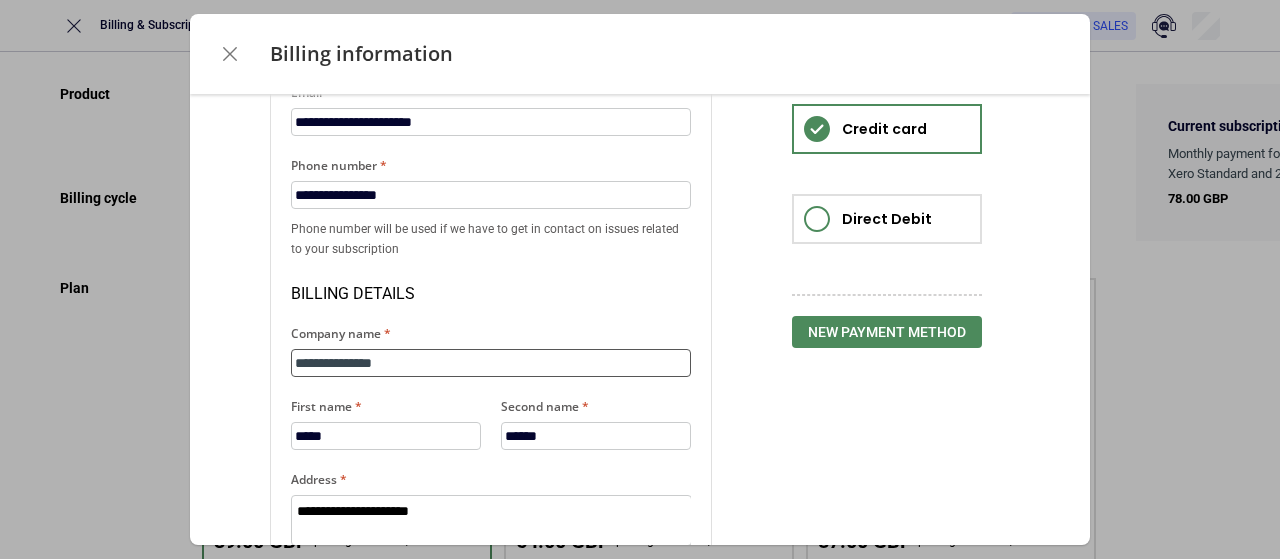 type on "*" 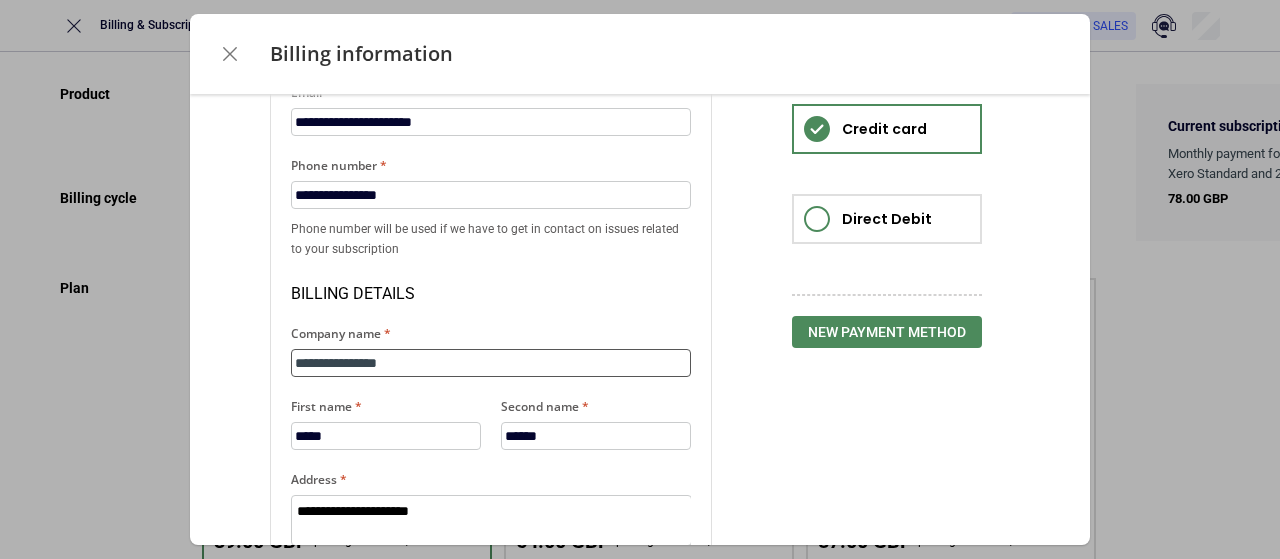 type on "*" 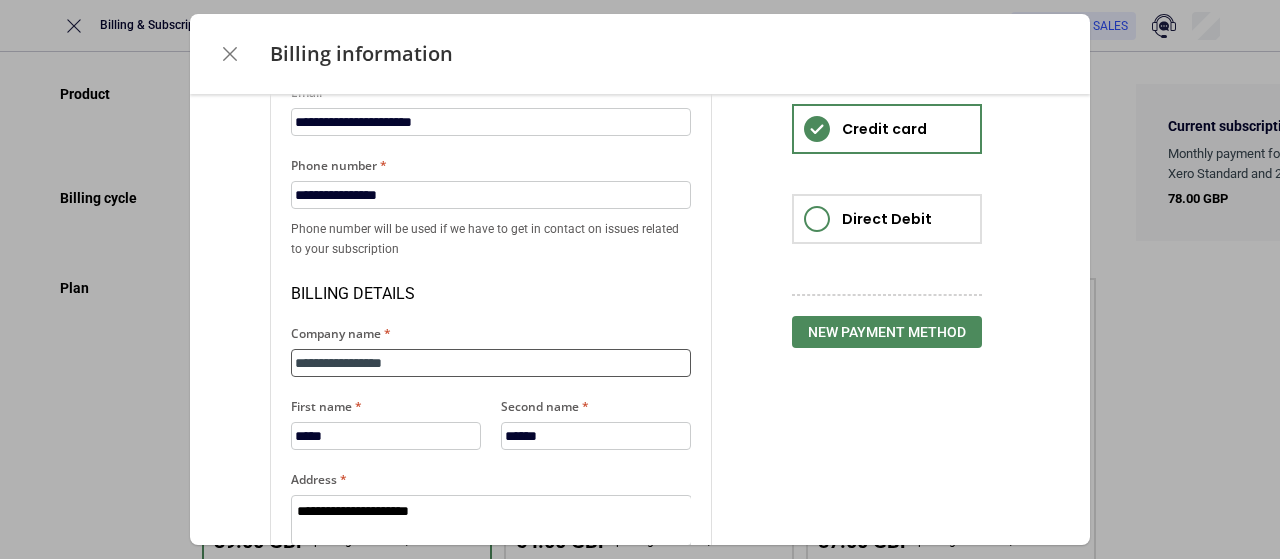 type on "*" 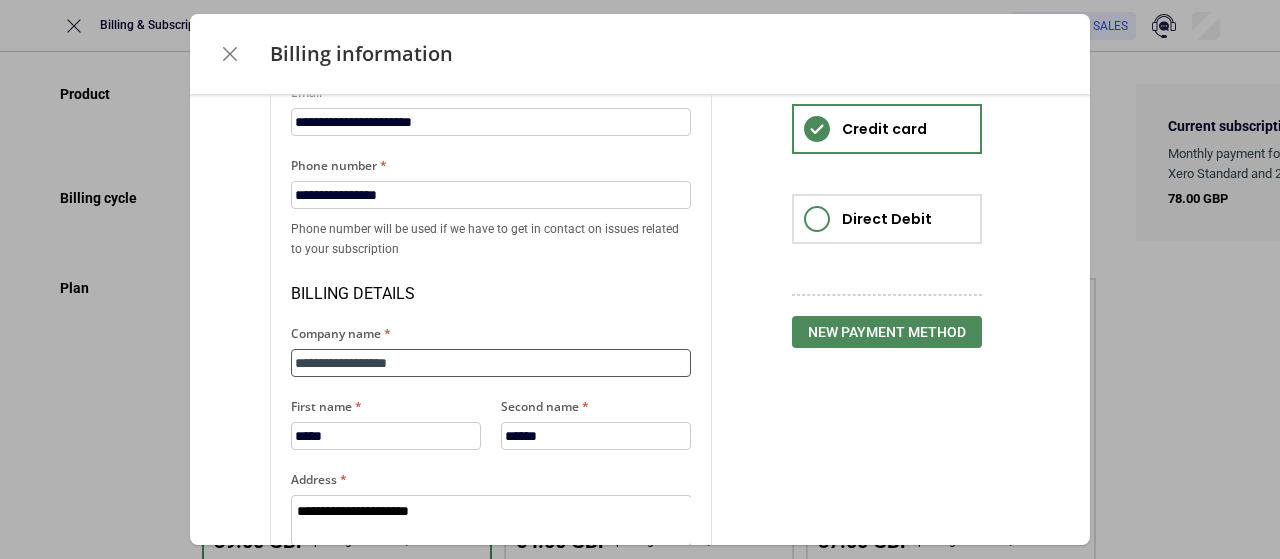 type on "*" 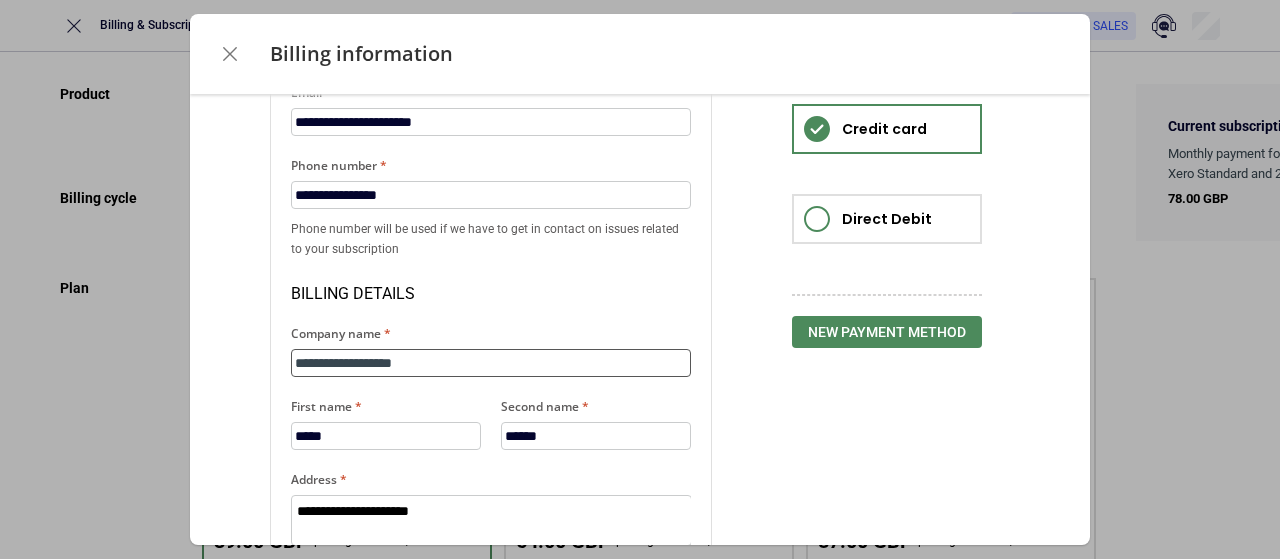 type on "**********" 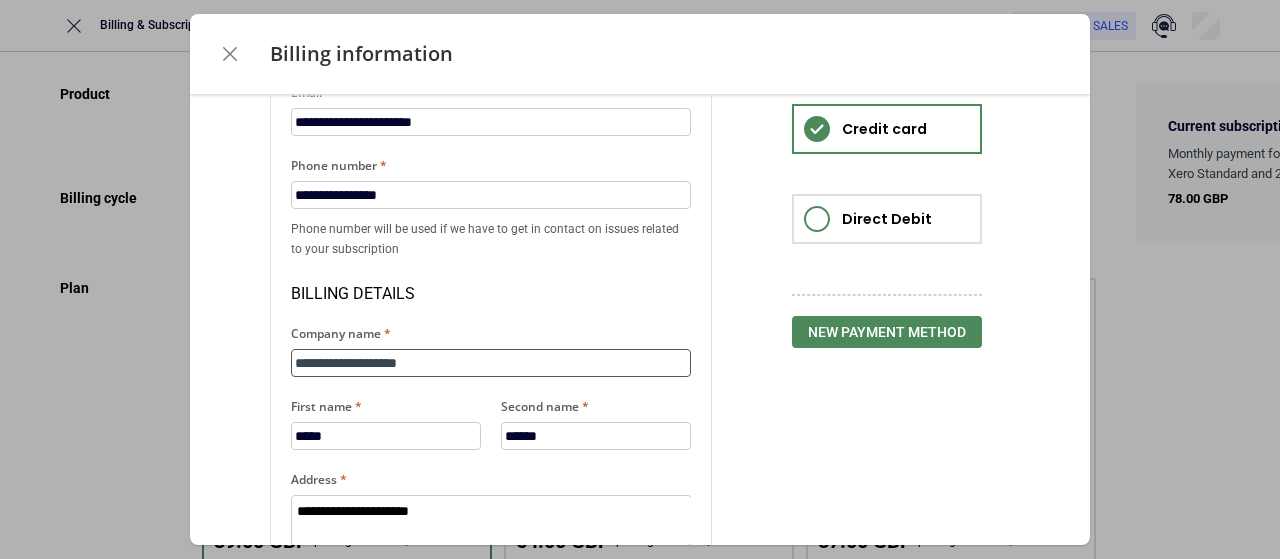 type on "*" 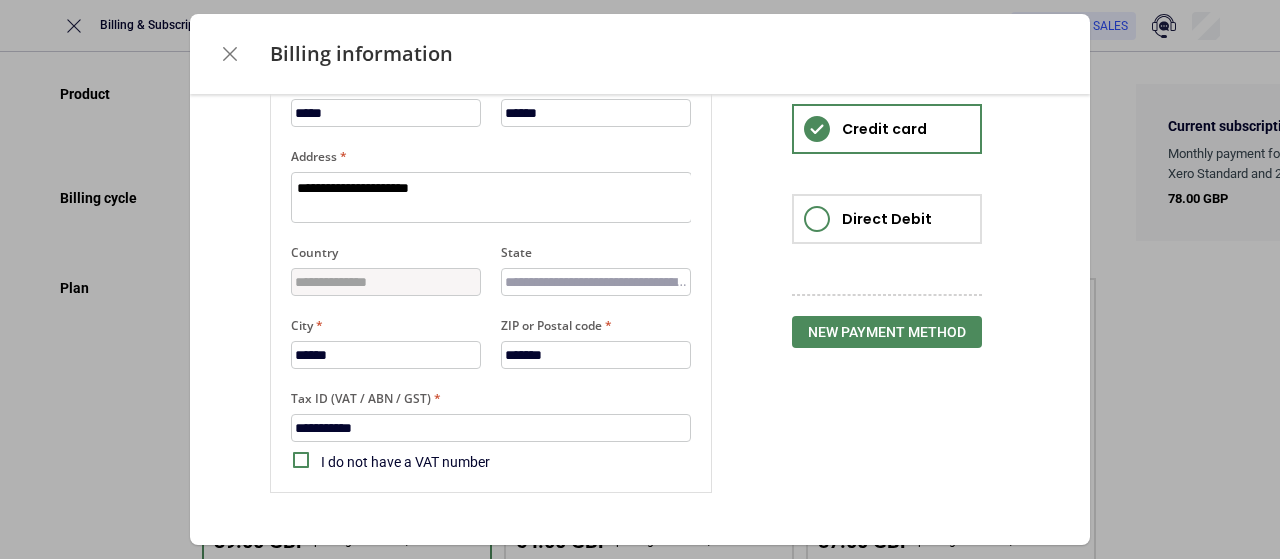 scroll, scrollTop: 525, scrollLeft: 0, axis: vertical 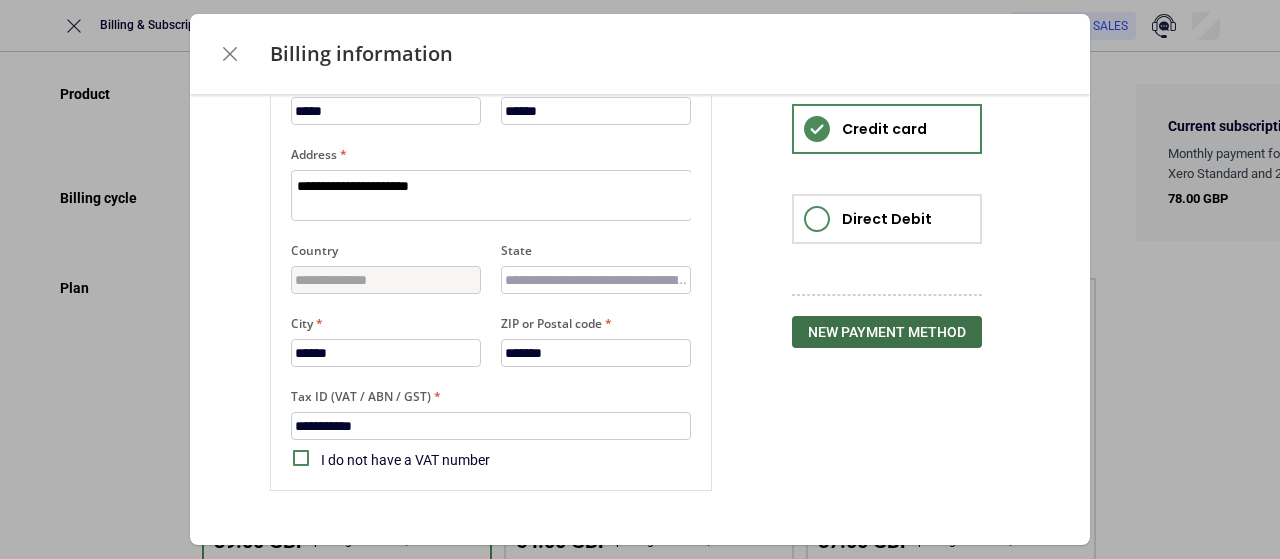 type on "**********" 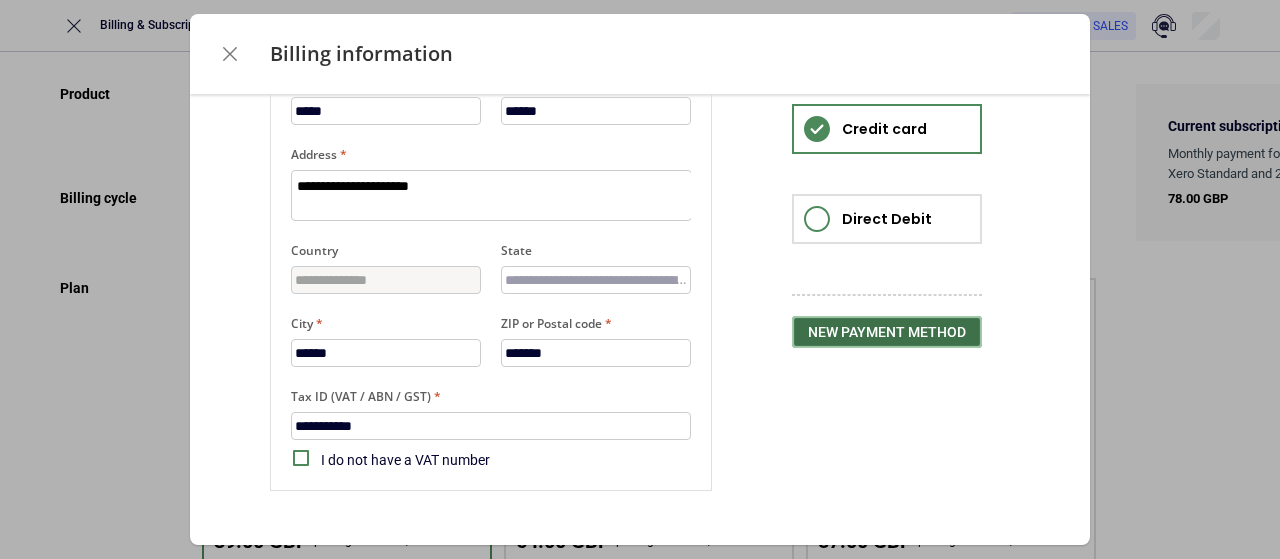 click on "New payment method" at bounding box center (887, 332) 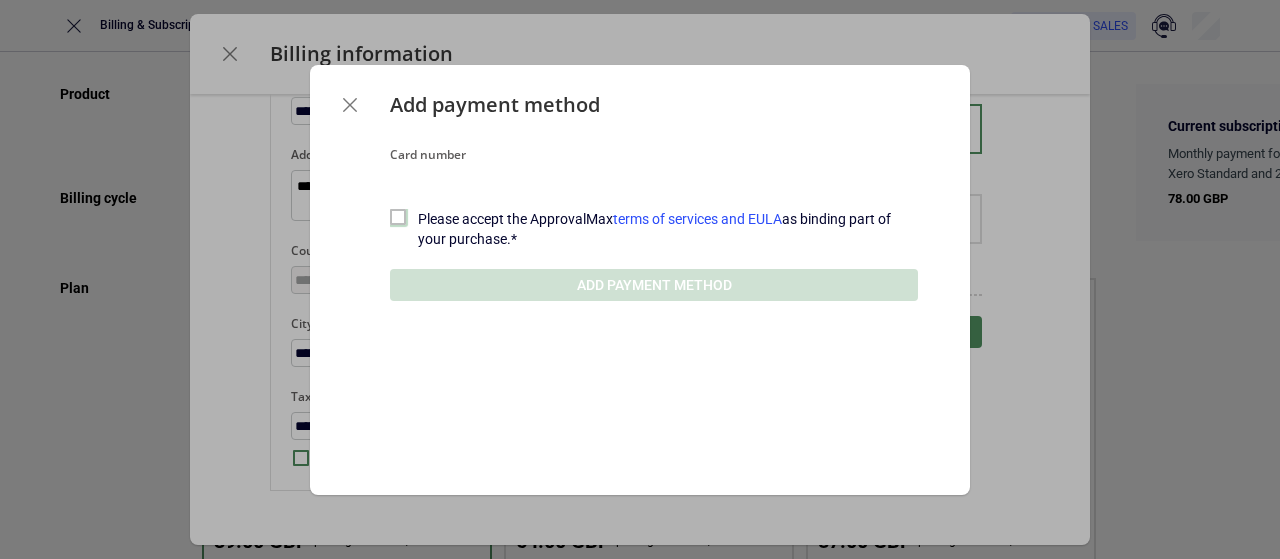 click at bounding box center (398, 217) 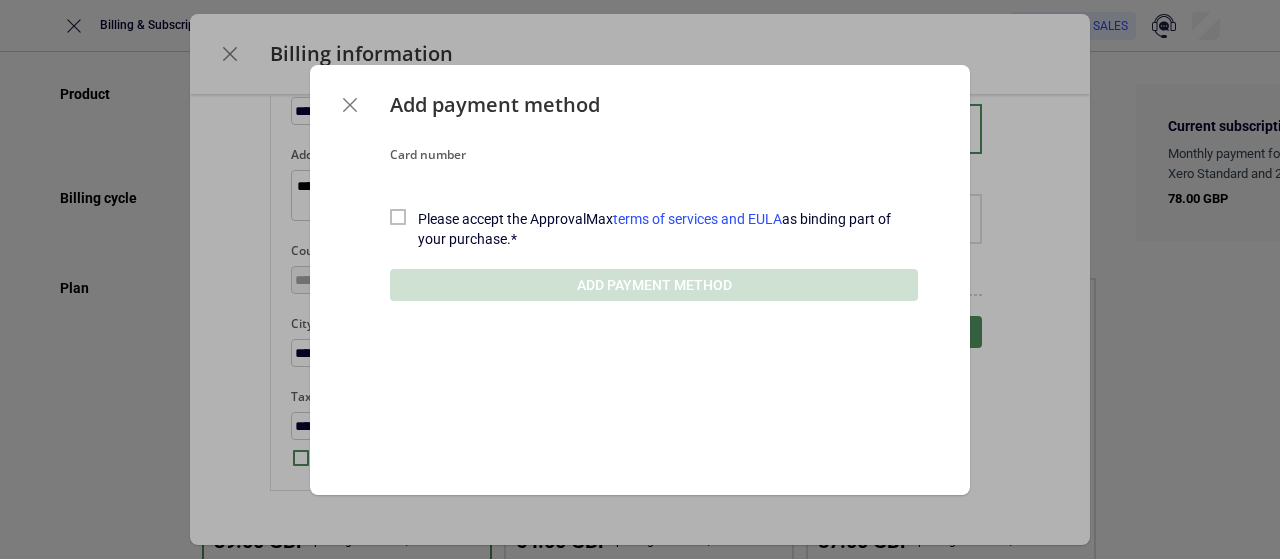 click on "Add payment method Card number Please accept the ApprovalMax  terms of services and EULA  as binding part of your purchase.* Add payment method" at bounding box center [640, 280] 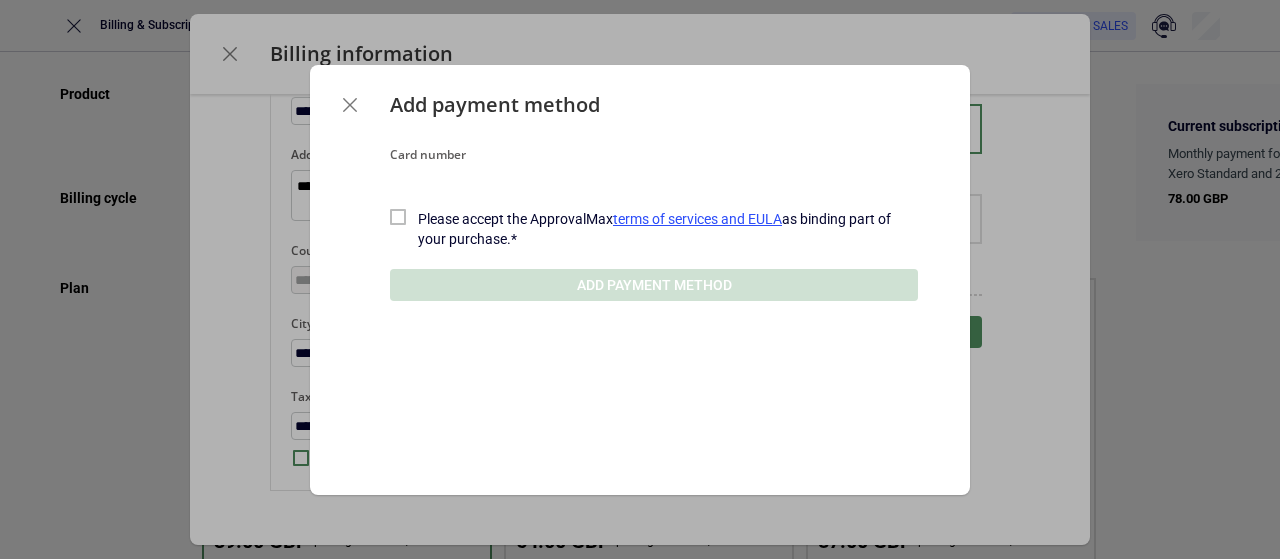 click on "terms of services and EULA" at bounding box center [697, 219] 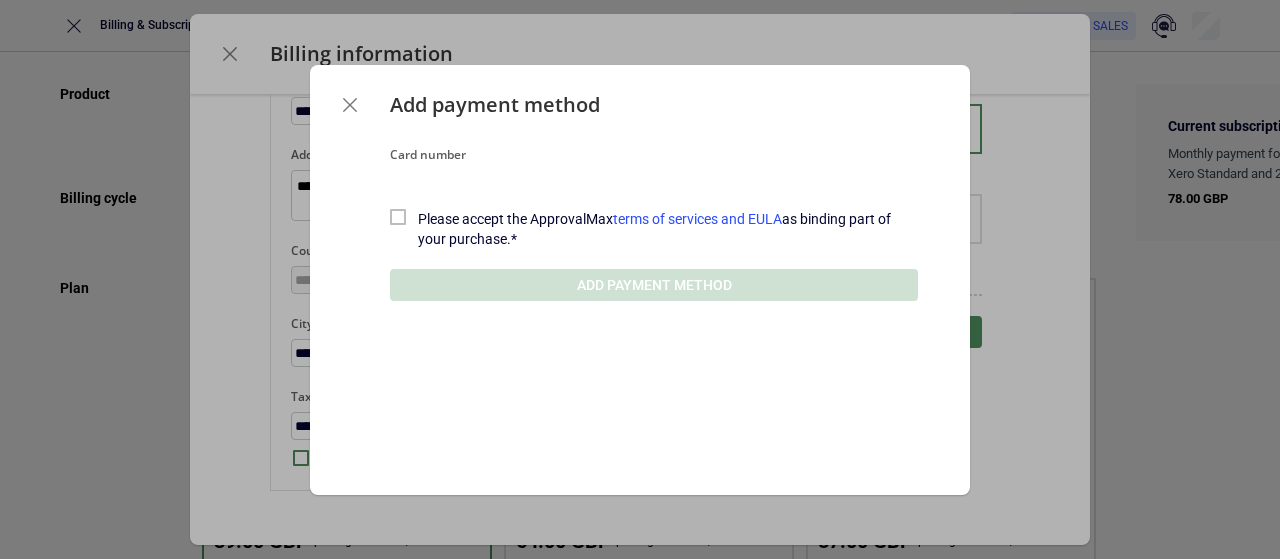 click on "Please accept the ApprovalMax  terms of services and EULA  as binding part of your purchase.*" at bounding box center [654, 229] 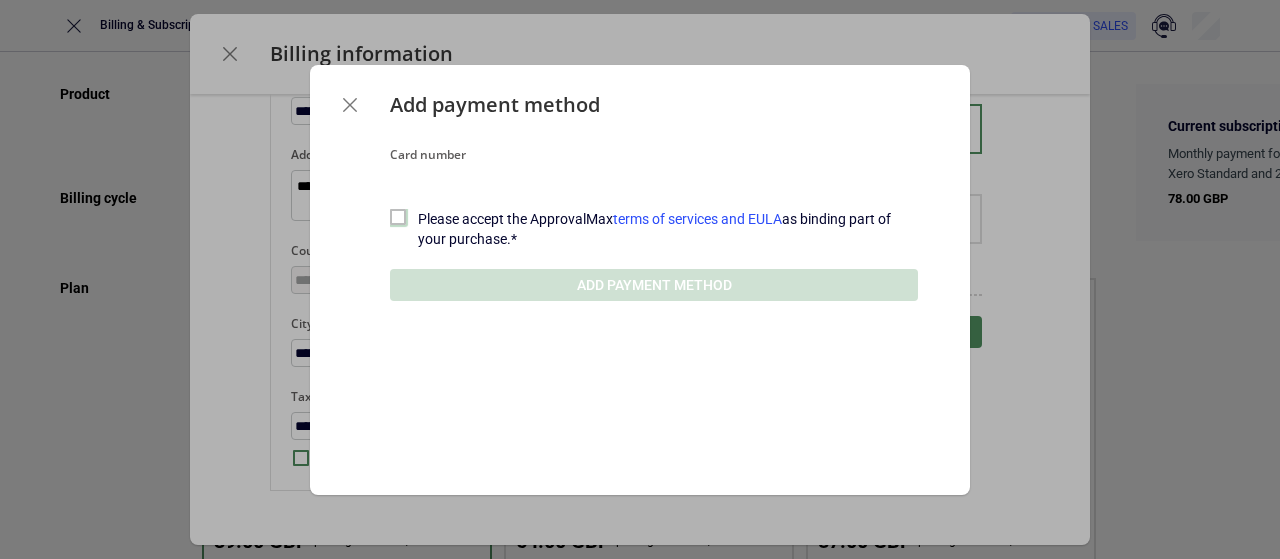 click at bounding box center (398, 217) 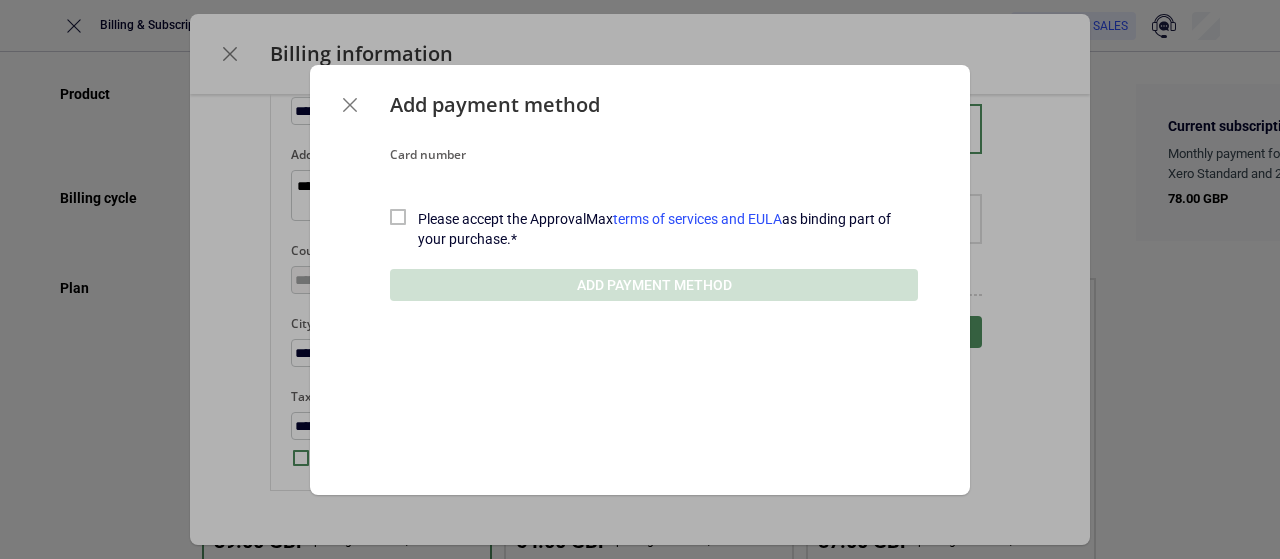 click on "Card number" at bounding box center (654, 155) 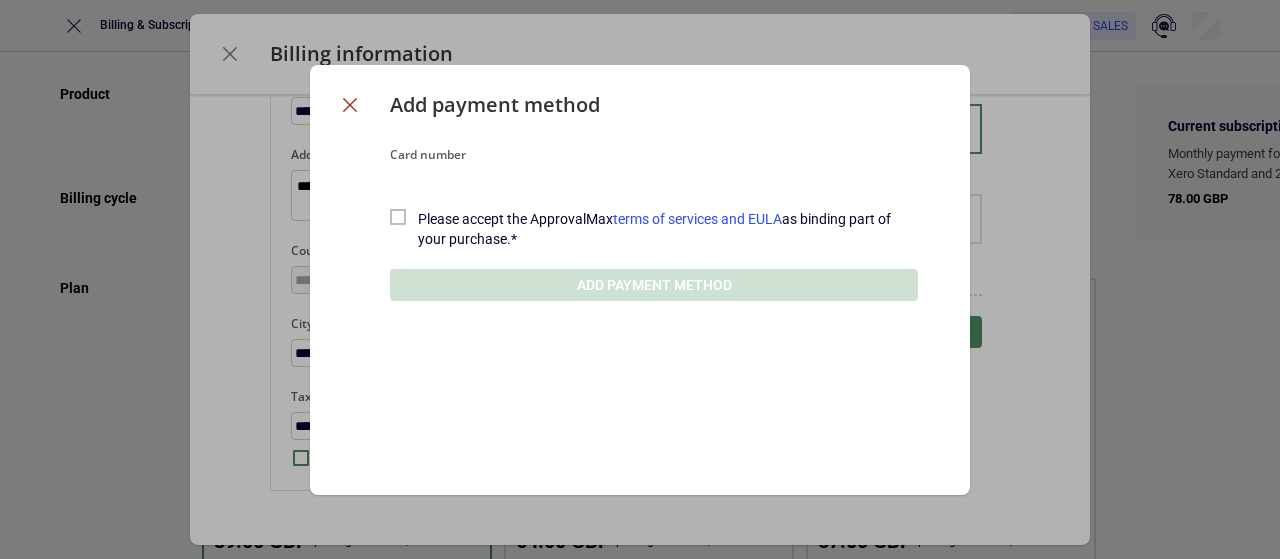 click 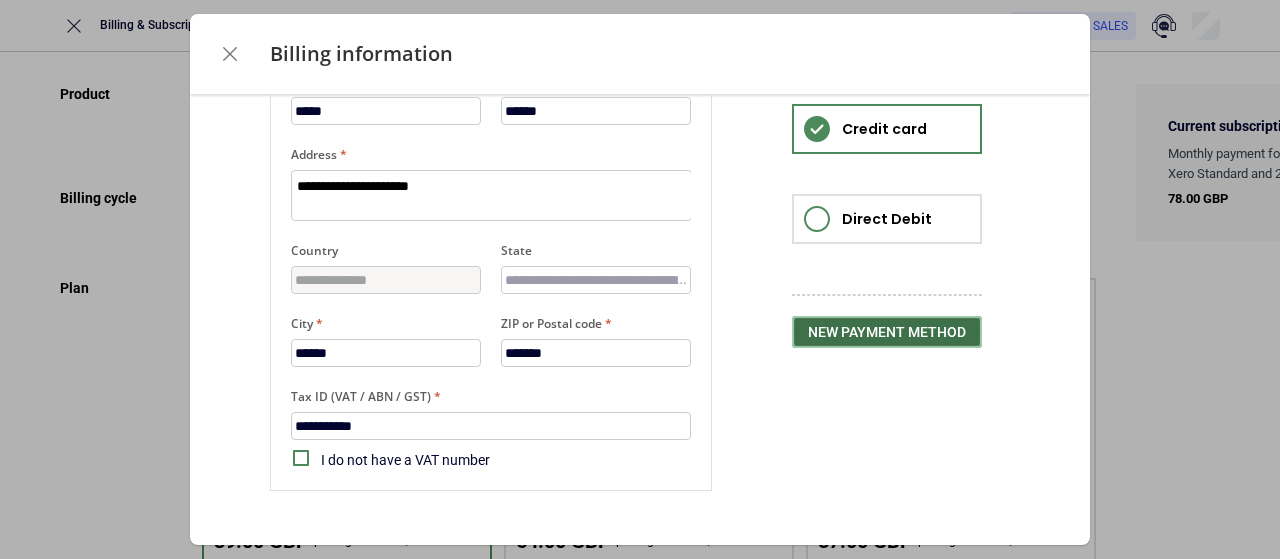 click on "New payment method" at bounding box center (887, 332) 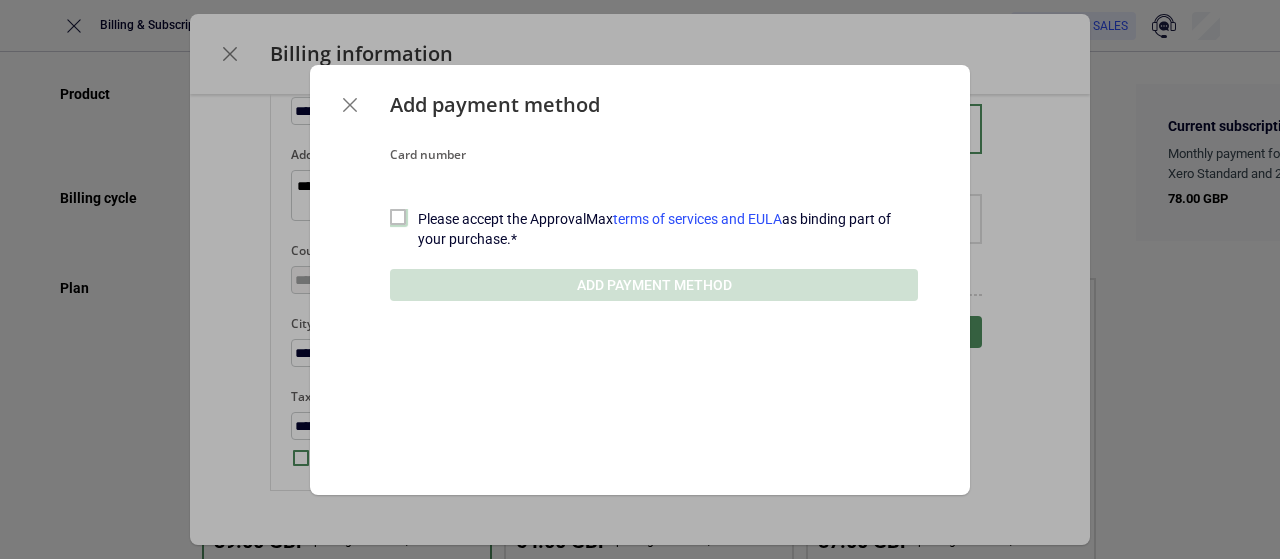 click at bounding box center [398, 217] 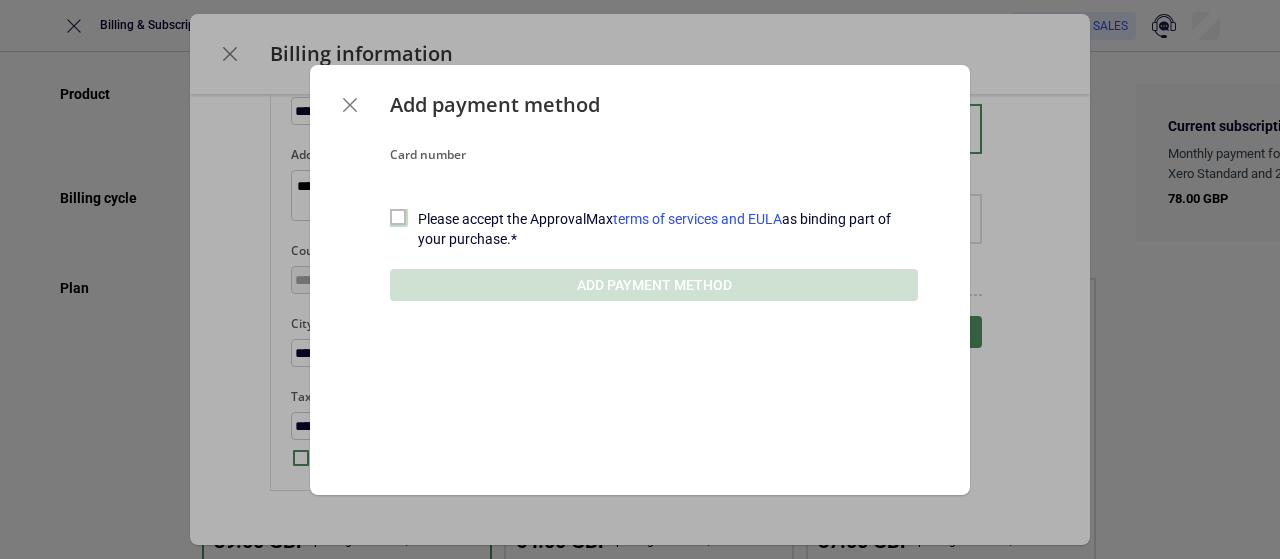 click at bounding box center (398, 217) 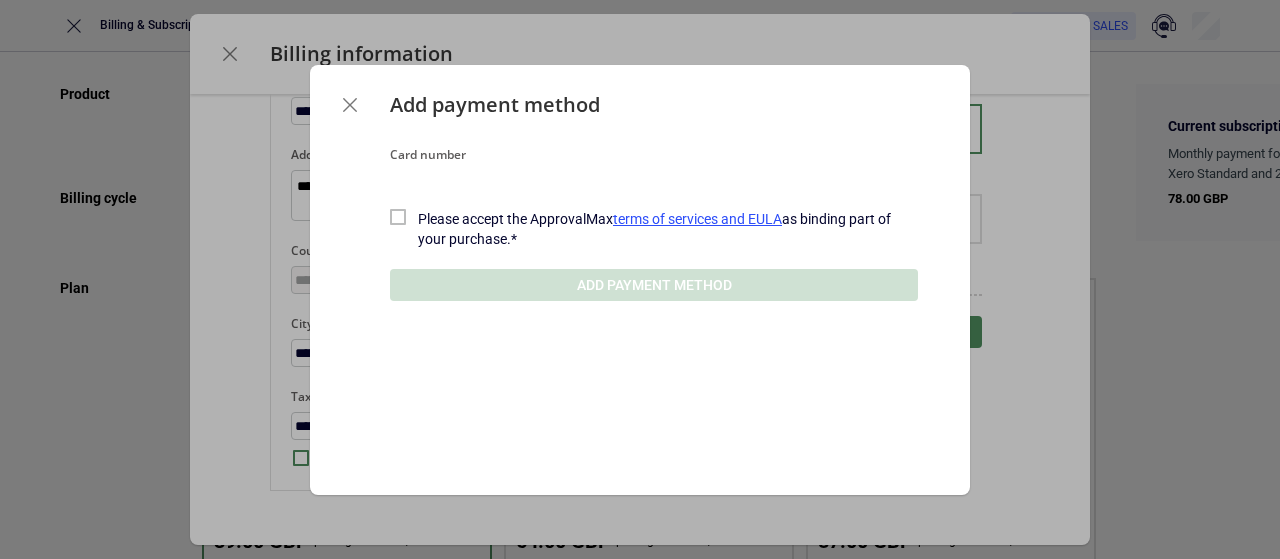 click on "terms of services and EULA" at bounding box center [697, 219] 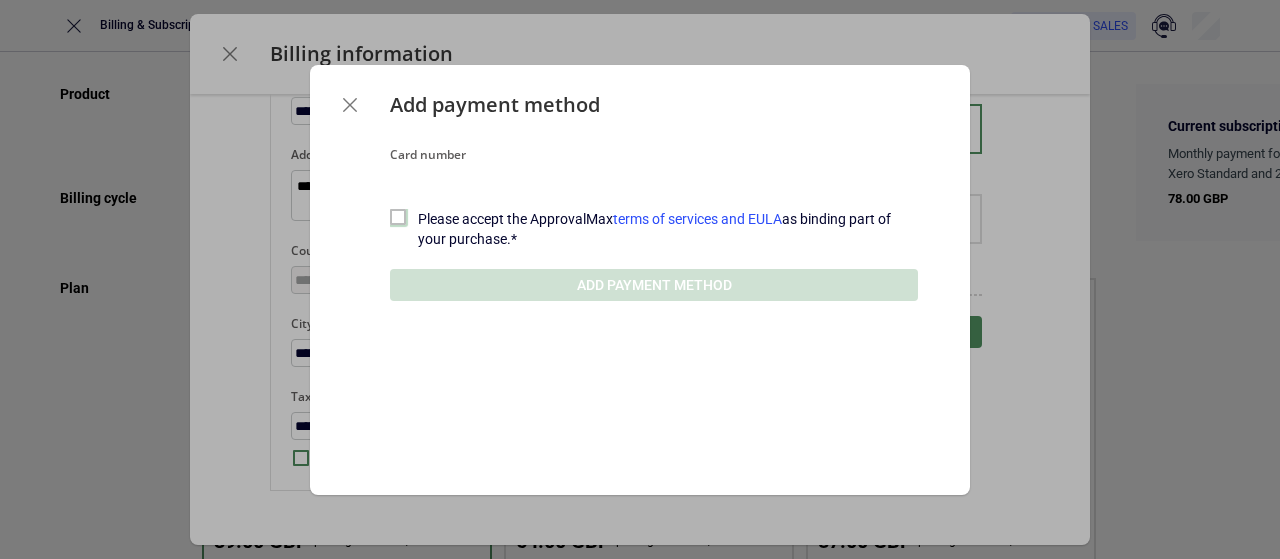 click at bounding box center (398, 217) 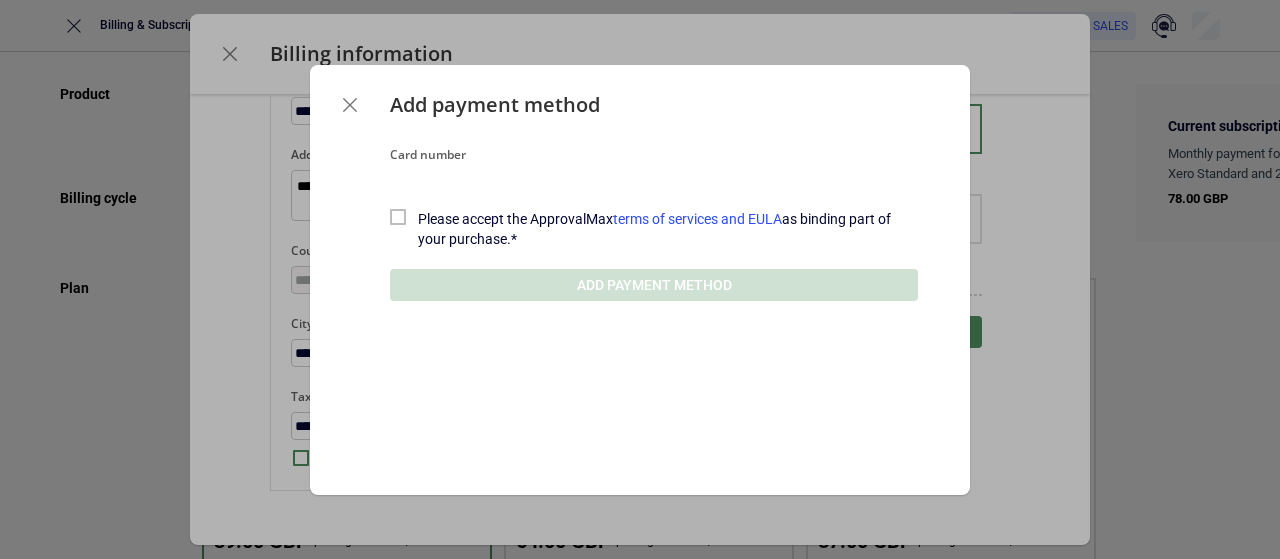 click on "Please accept the ApprovalMax  terms of services and EULA  as binding part of your purchase.*" at bounding box center (668, 229) 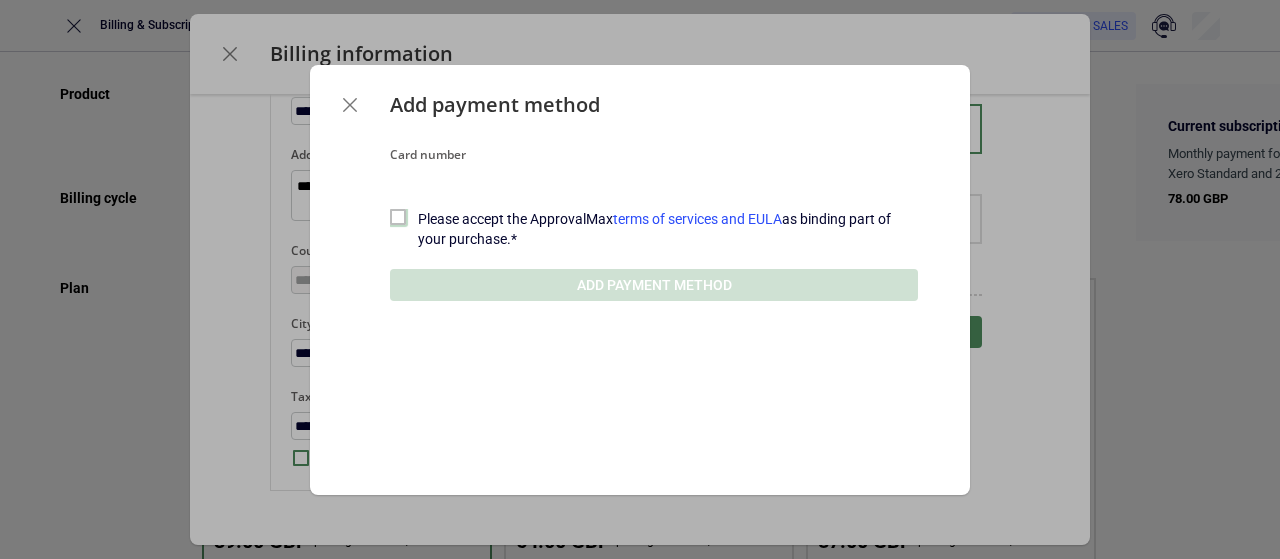 click at bounding box center [398, 217] 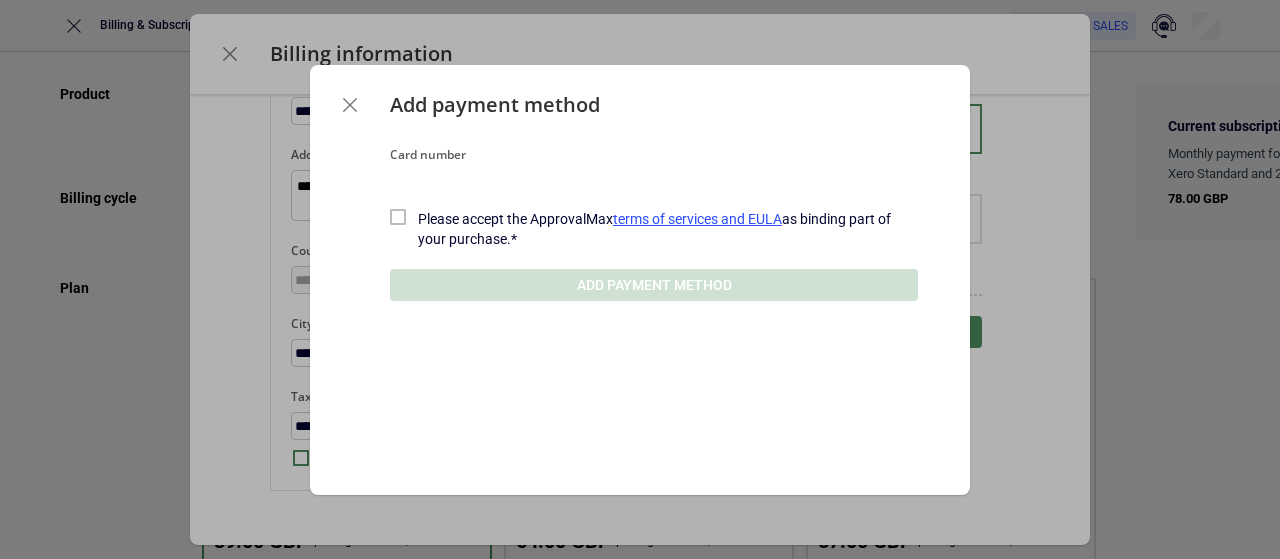 click on "terms of services and EULA" at bounding box center [697, 219] 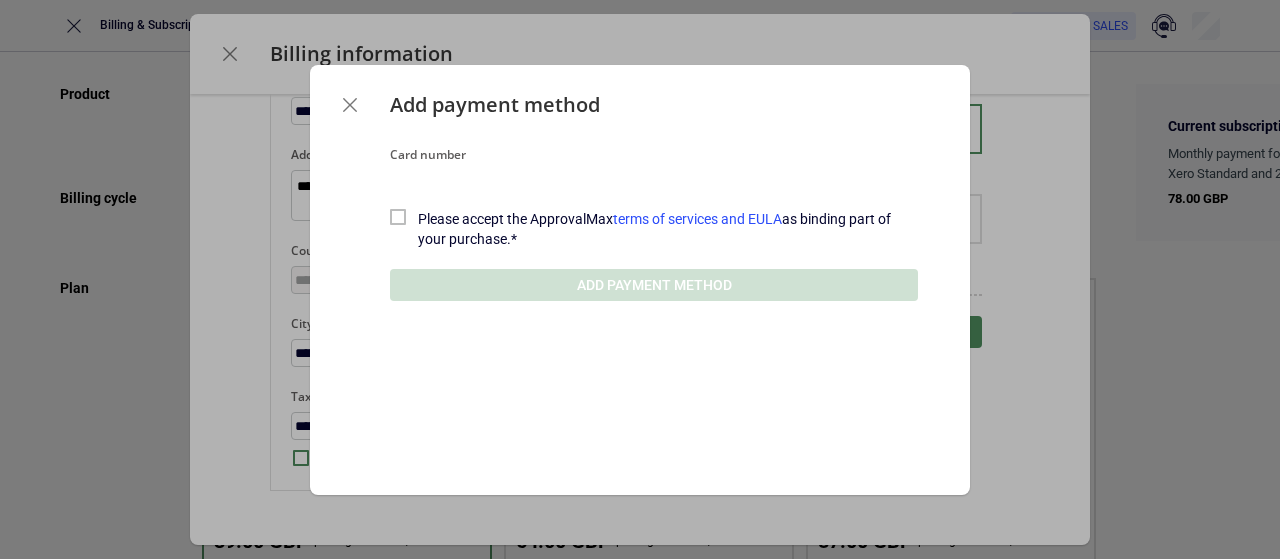 click on "Please accept the ApprovalMax  terms of services and EULA  as binding part of your purchase.*" at bounding box center [654, 229] 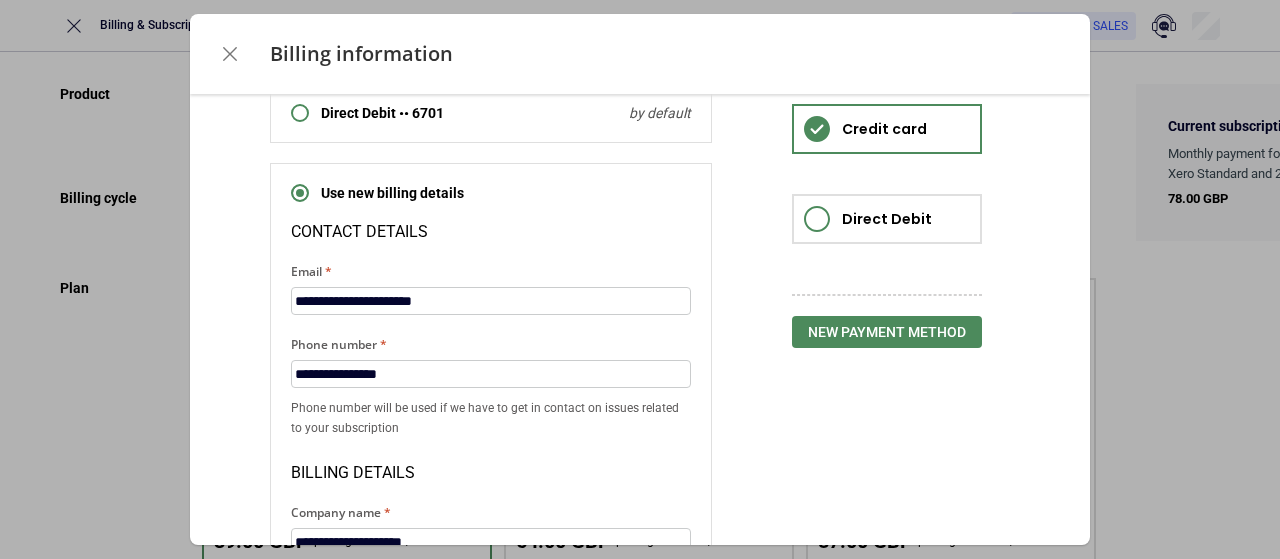scroll, scrollTop: 0, scrollLeft: 0, axis: both 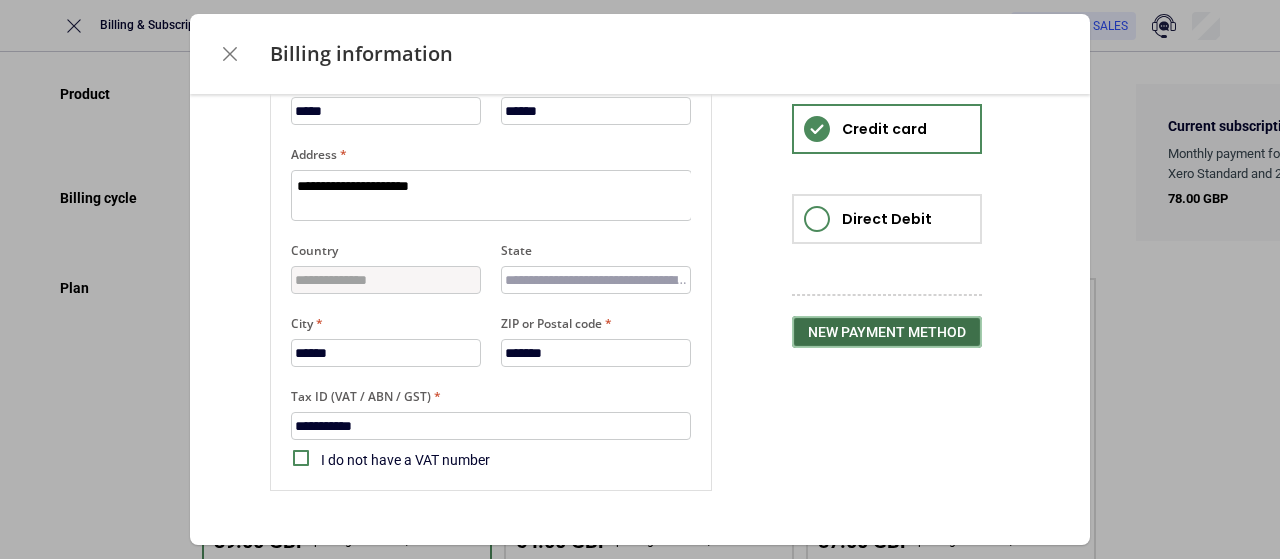 click on "New payment method" at bounding box center [887, 332] 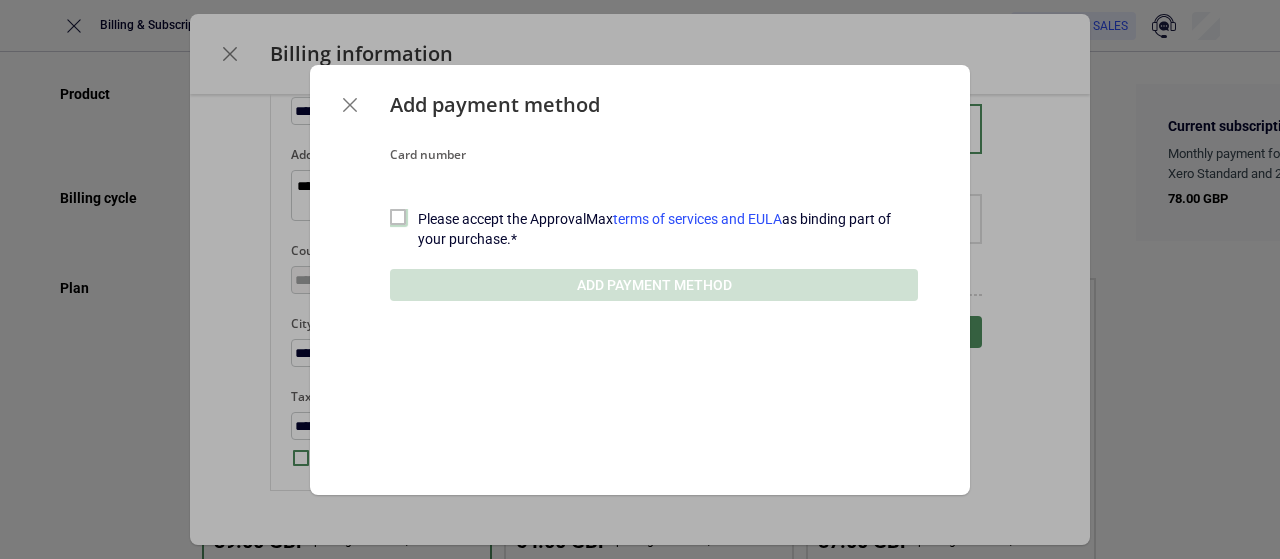 click at bounding box center [398, 217] 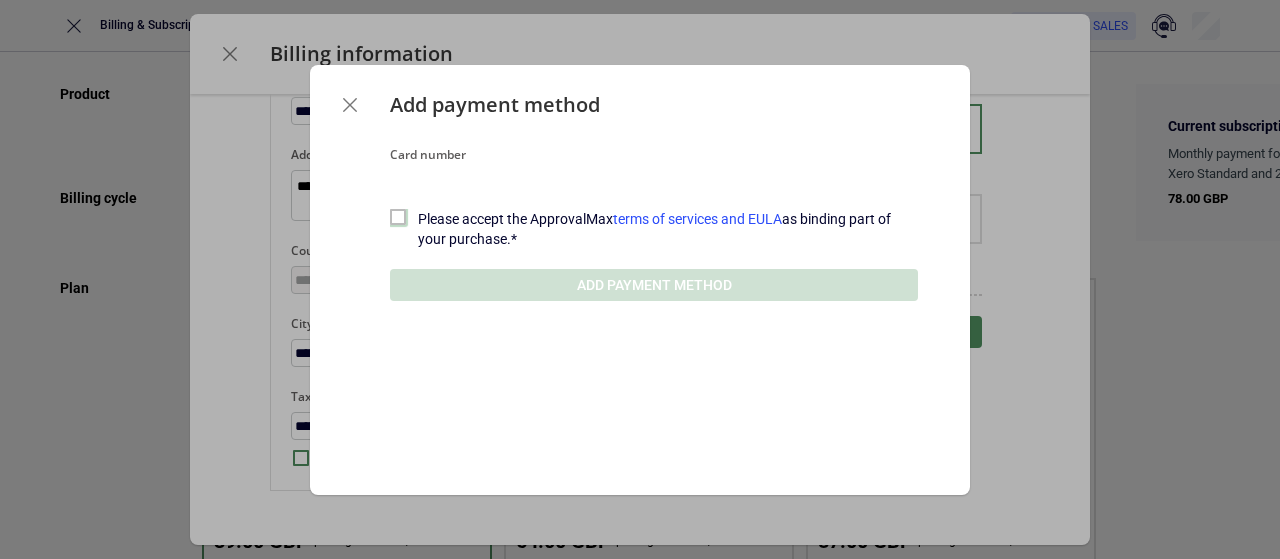 click at bounding box center [398, 217] 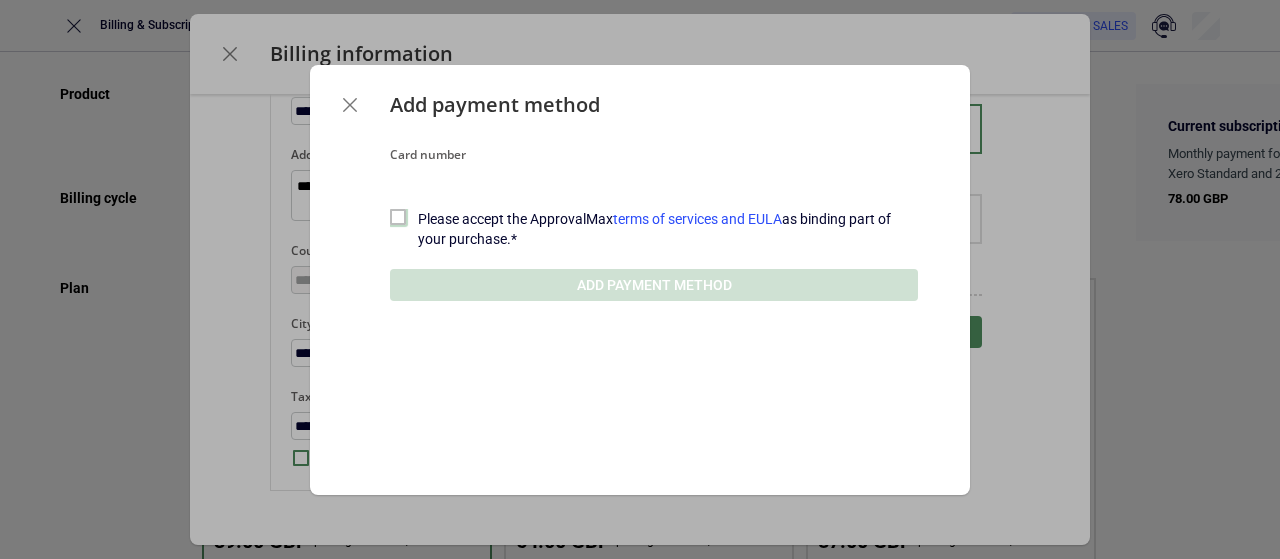 click at bounding box center (398, 217) 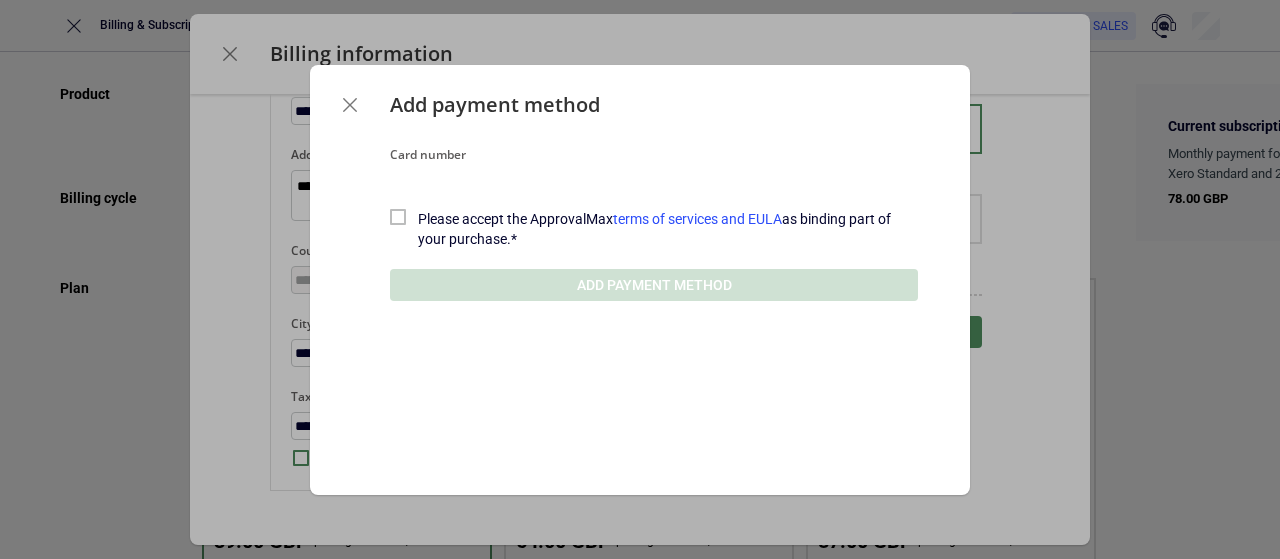 click at bounding box center [654, 179] 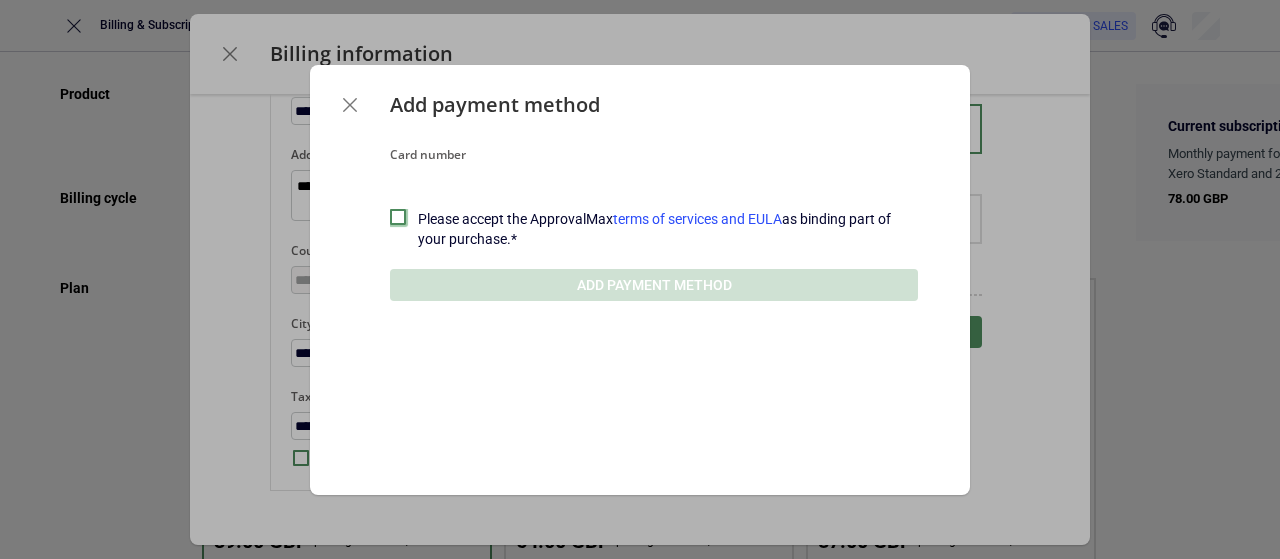 click at bounding box center (398, 217) 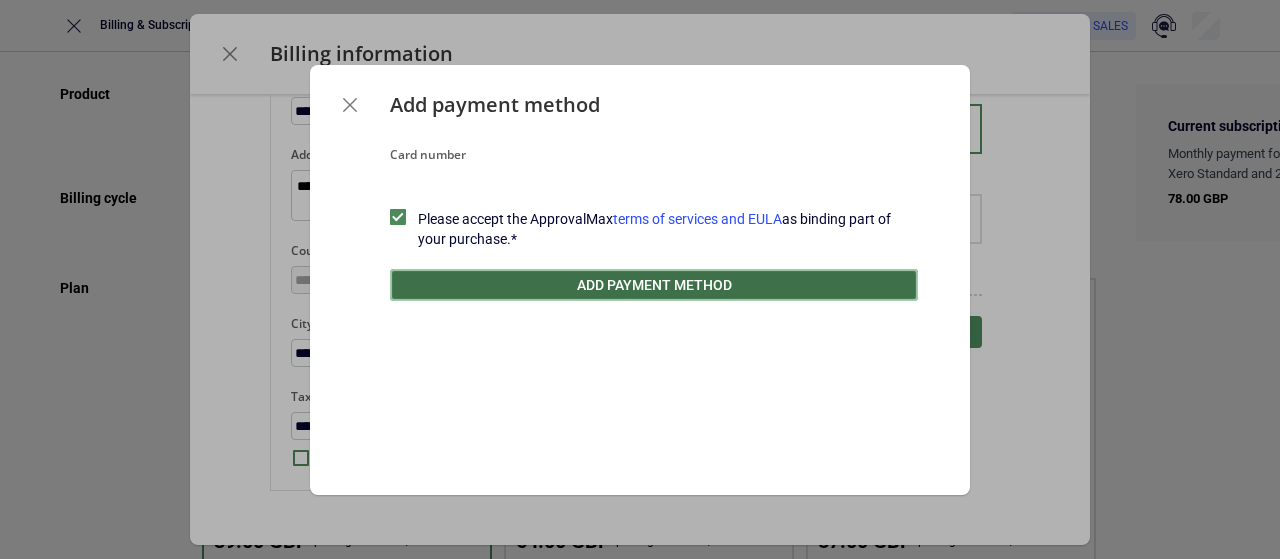 click on "Add payment method" at bounding box center [654, 285] 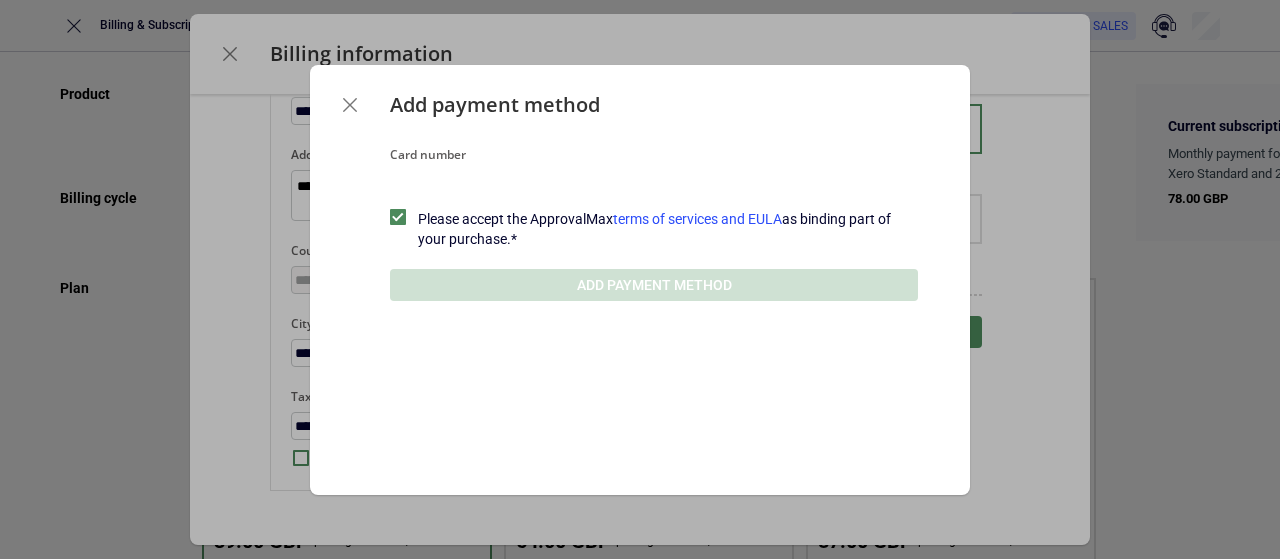 type on "*" 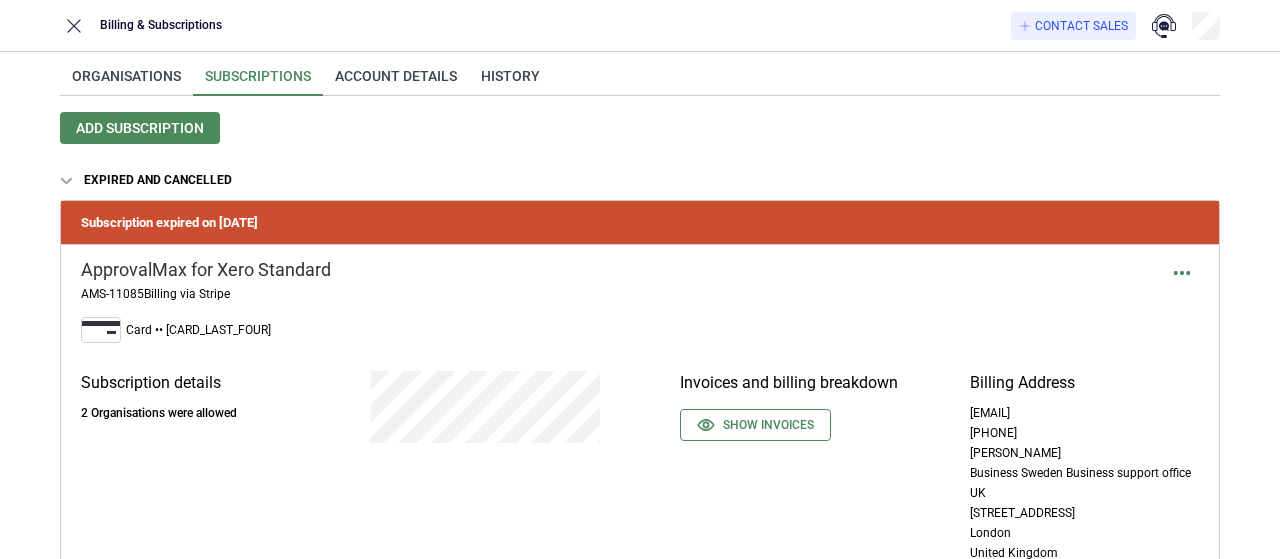 scroll, scrollTop: 0, scrollLeft: 0, axis: both 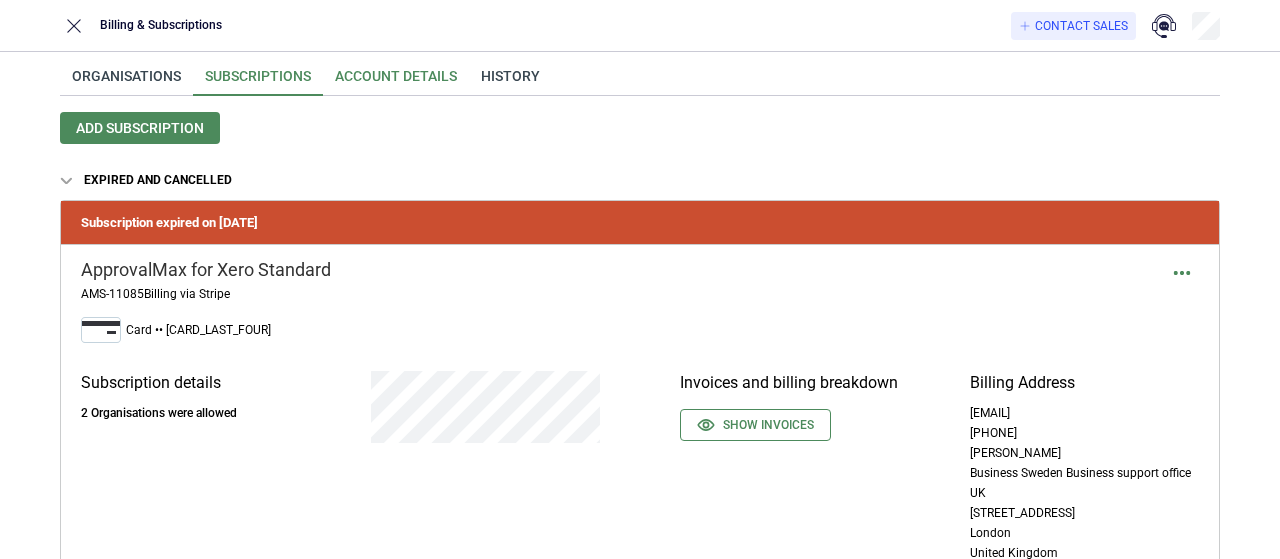 click on "Account details" at bounding box center [396, 82] 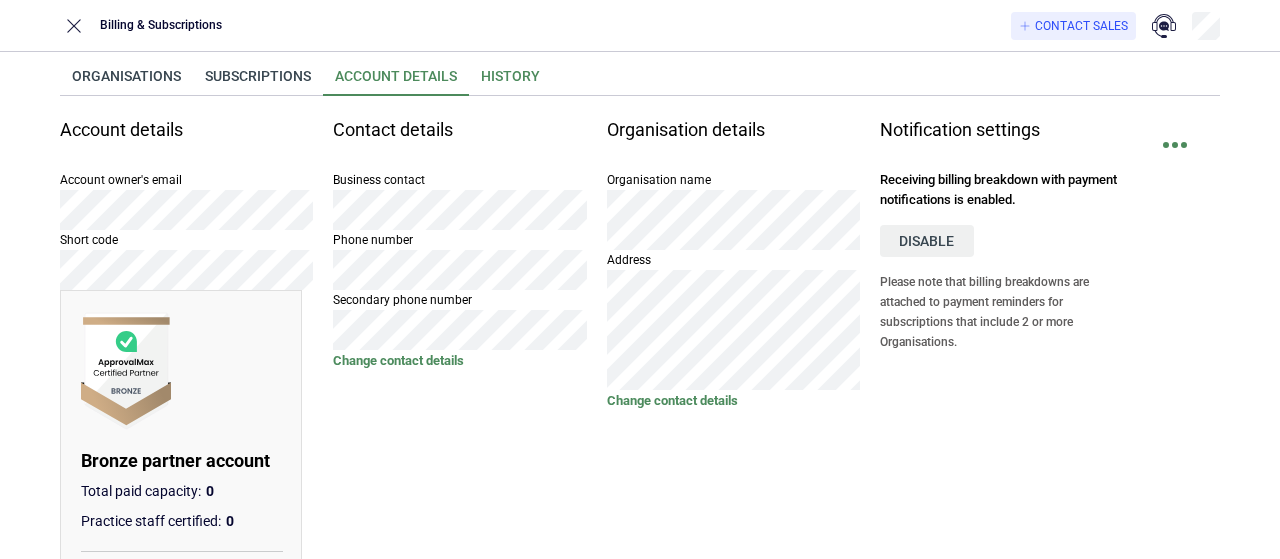 click on "History" at bounding box center [510, 82] 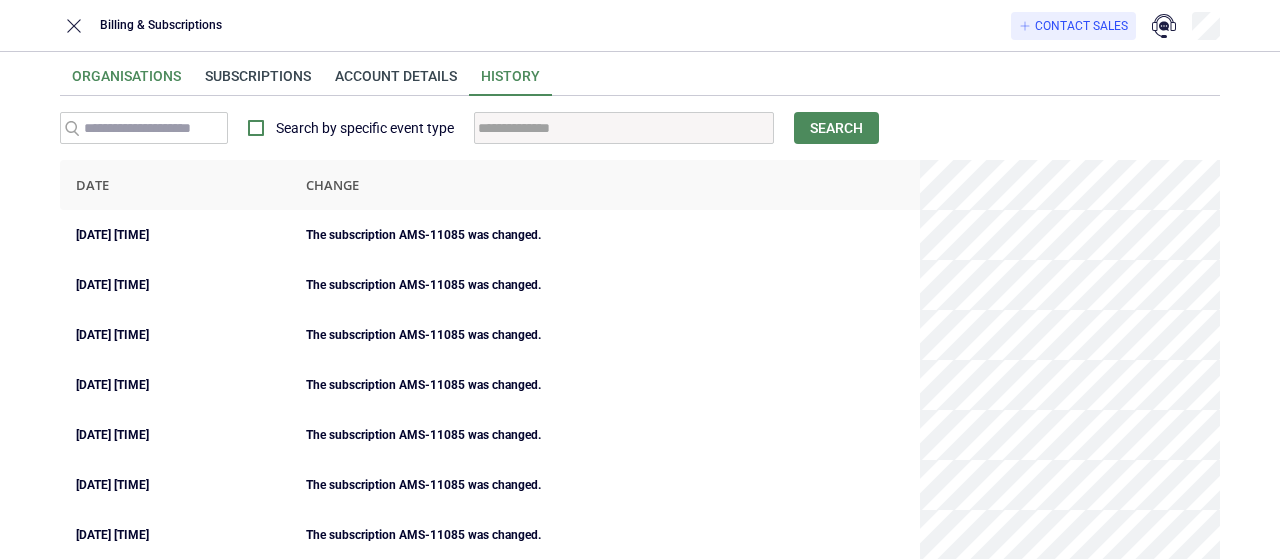 click on "Organisations" at bounding box center (126, 82) 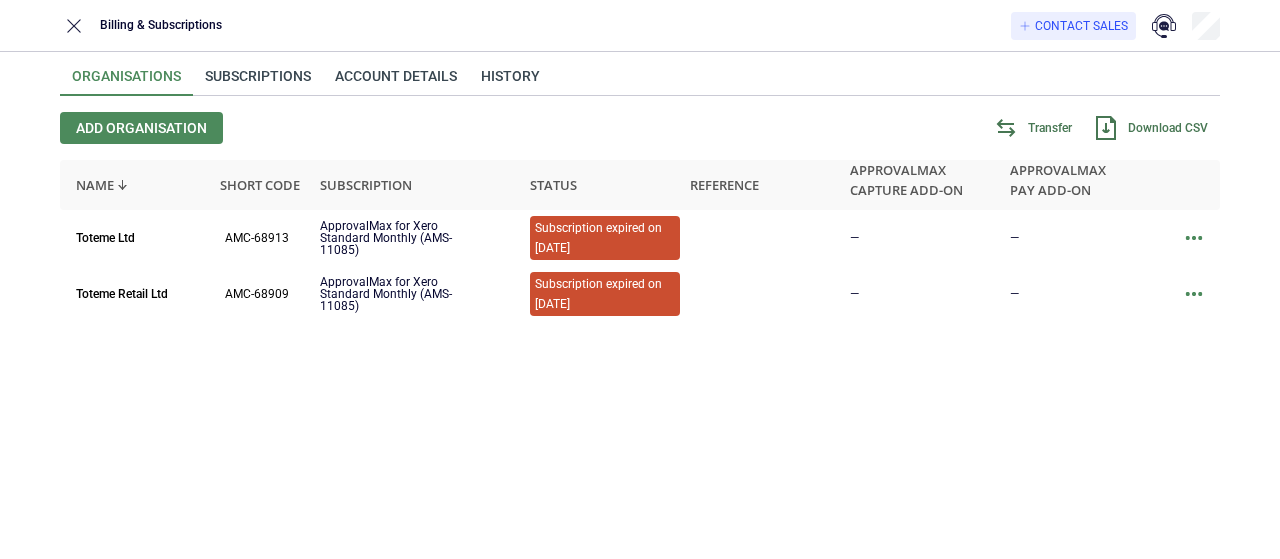 type 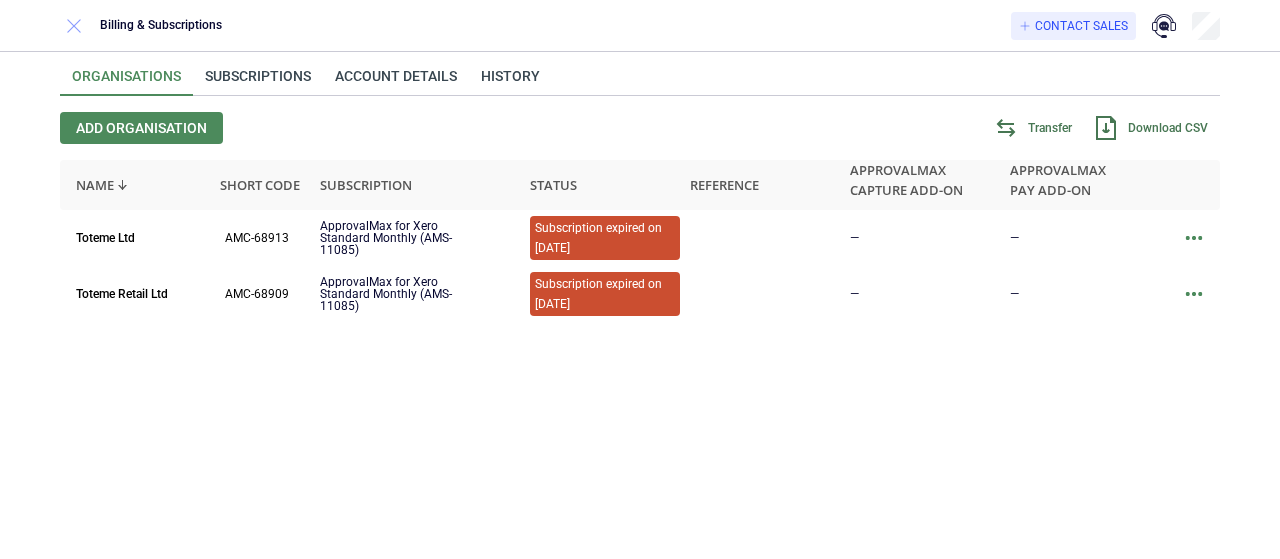 click 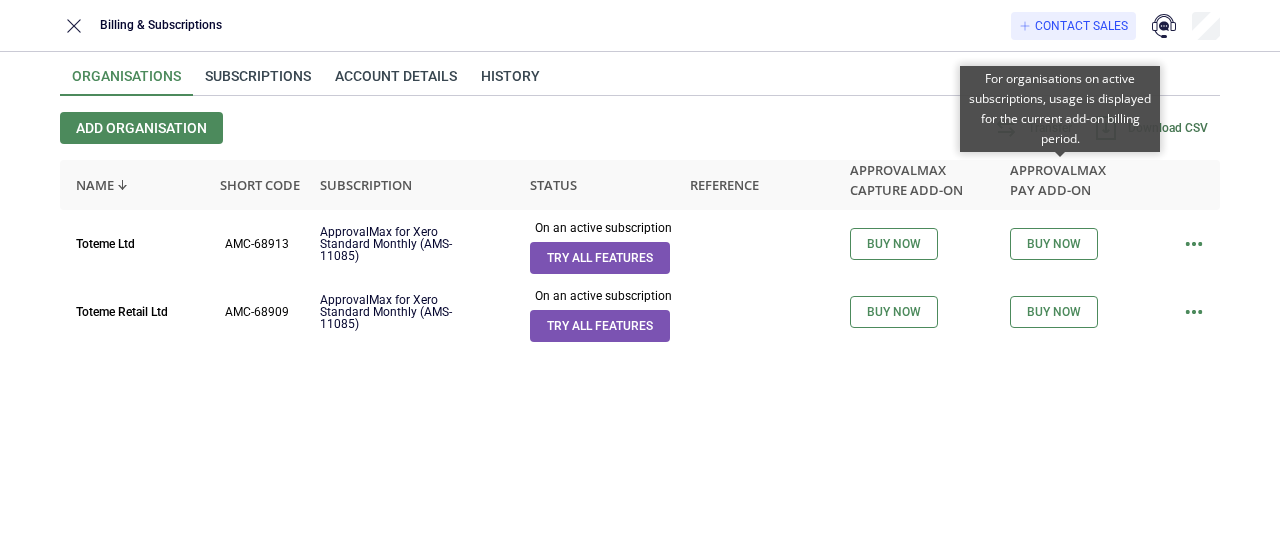 scroll, scrollTop: 0, scrollLeft: 0, axis: both 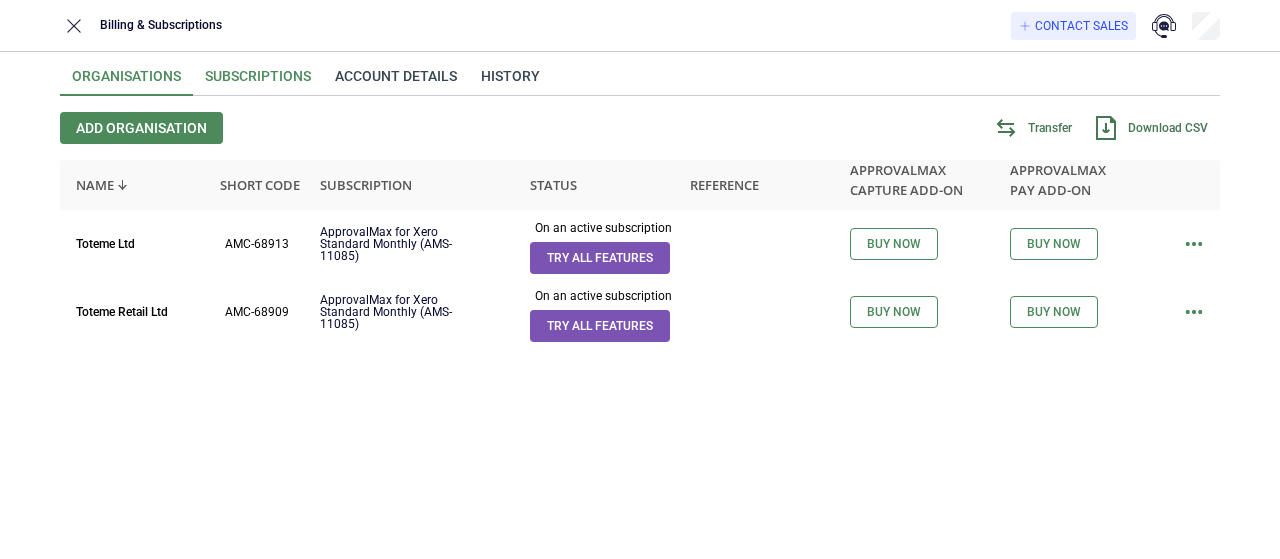 click on "Subscriptions" at bounding box center [258, 82] 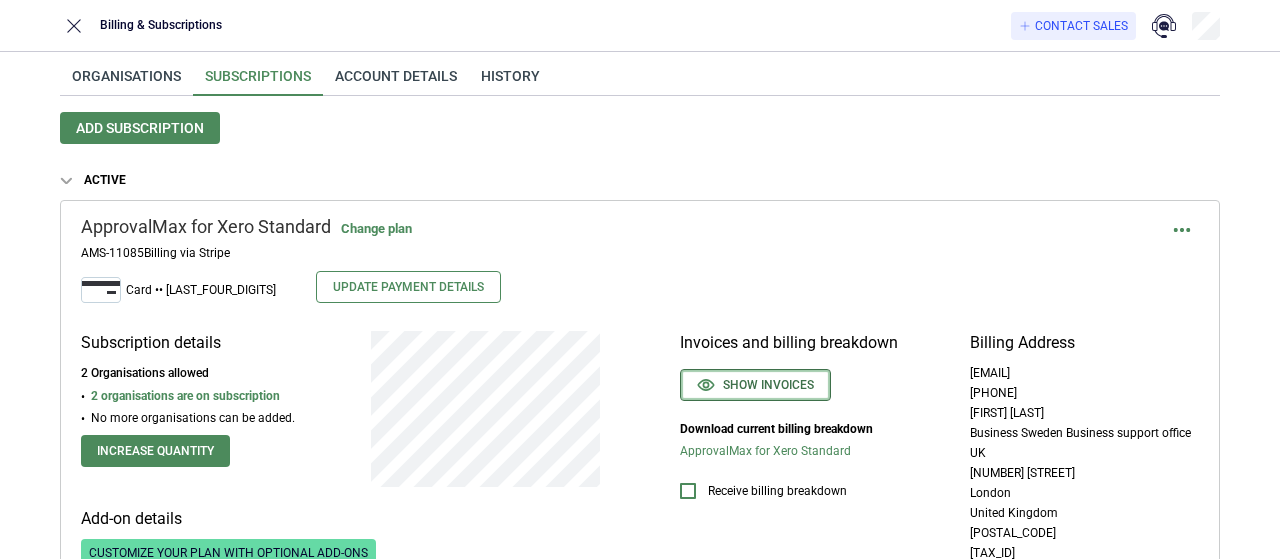 click on "Show invoices" at bounding box center [755, 385] 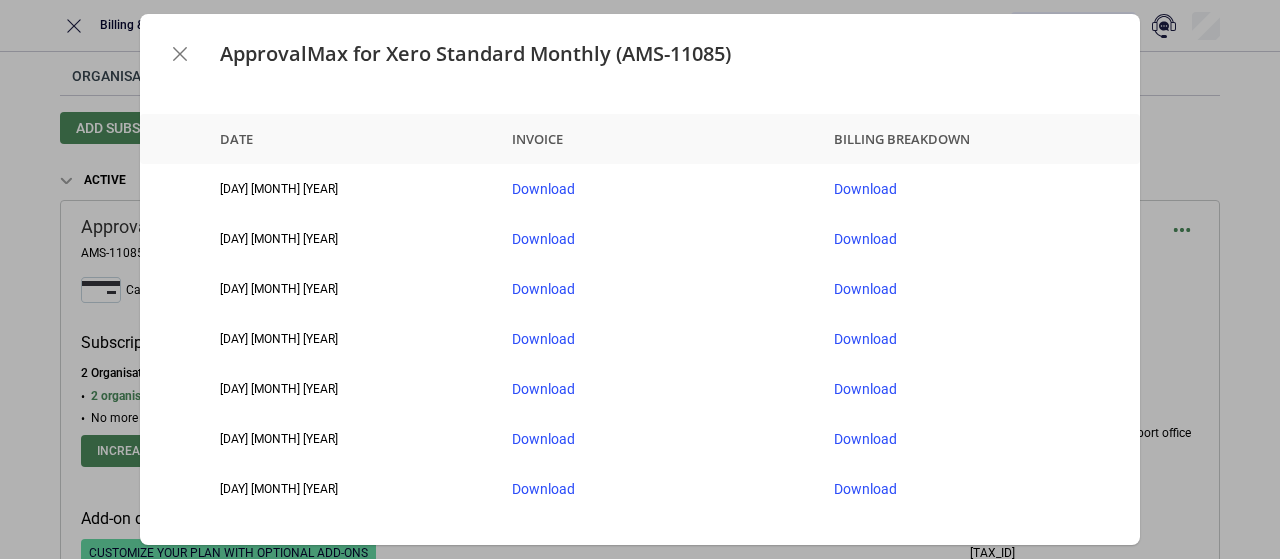click on "ApprovalMax for Xero Standard Monthly (AMS-11085) Date Invoice Billing breakdown 20 Jun 2025 Download Download 20 May 2025 Download Download 20 Apr 2025 Download Download 20 Mar 2025 Download Download 20 Feb 2025 Download Download 20 Jan 2025 Download Download 20 Dec 2024 Download Download 20 Nov 2024 Download Download 20 Oct 2024 Download Download 20 Sep 2024 Download Download 20 Aug 2024 Download Download 20 Jul 2024 Download Download 20 Jun 2024 Download Download 20 May 2024 Download Download 20 Apr 2024 Download Download 20 Mar 2024 Download Download 20 Feb 2024 Download Download 20 Jan 2024 Download Download 20 Dec 2023 Download Download" at bounding box center (640, 279) 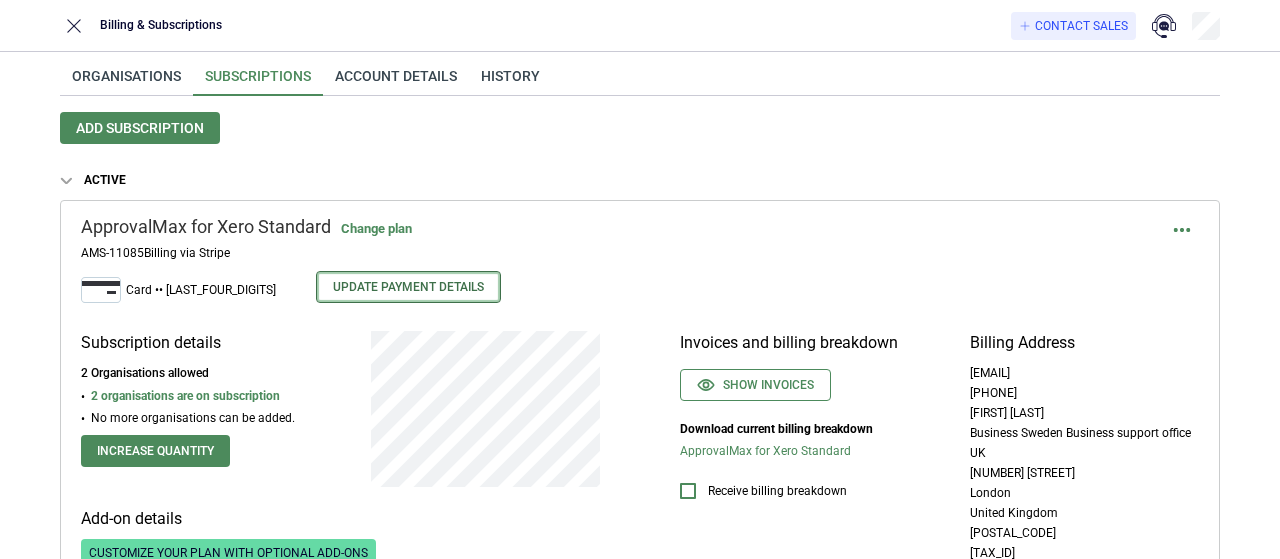 click on "Update Payment Details" at bounding box center [408, 287] 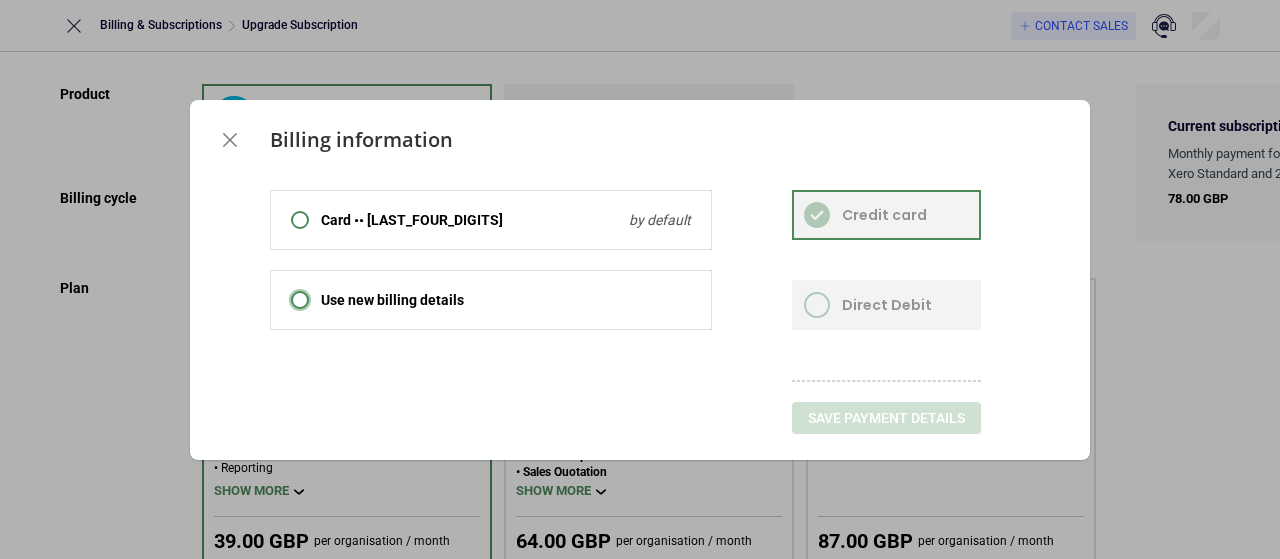 click at bounding box center (300, 300) 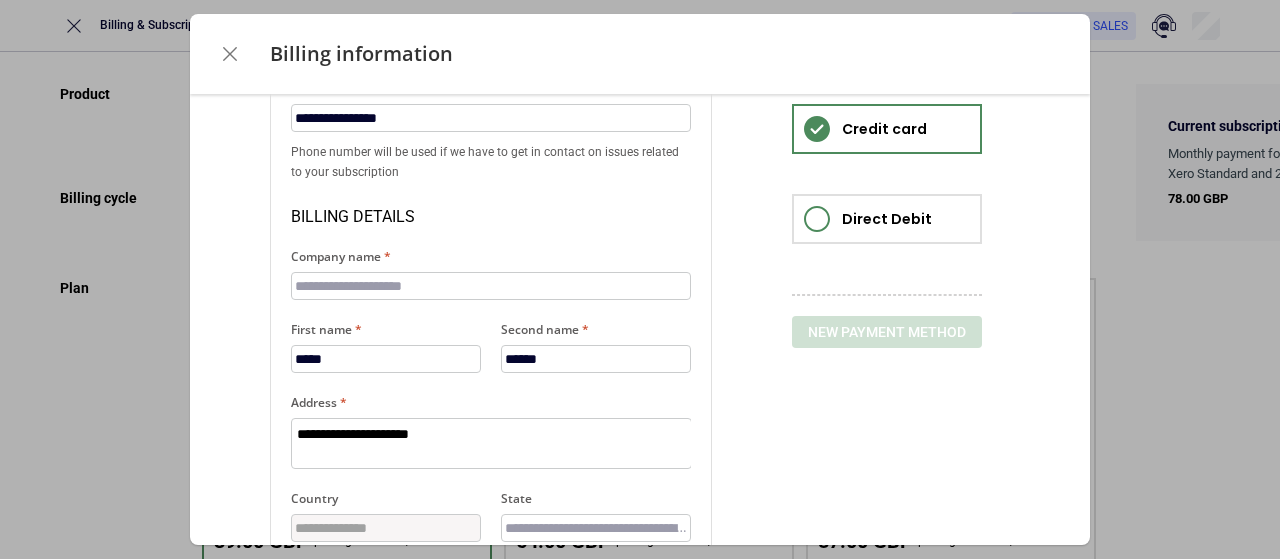 scroll, scrollTop: 300, scrollLeft: 0, axis: vertical 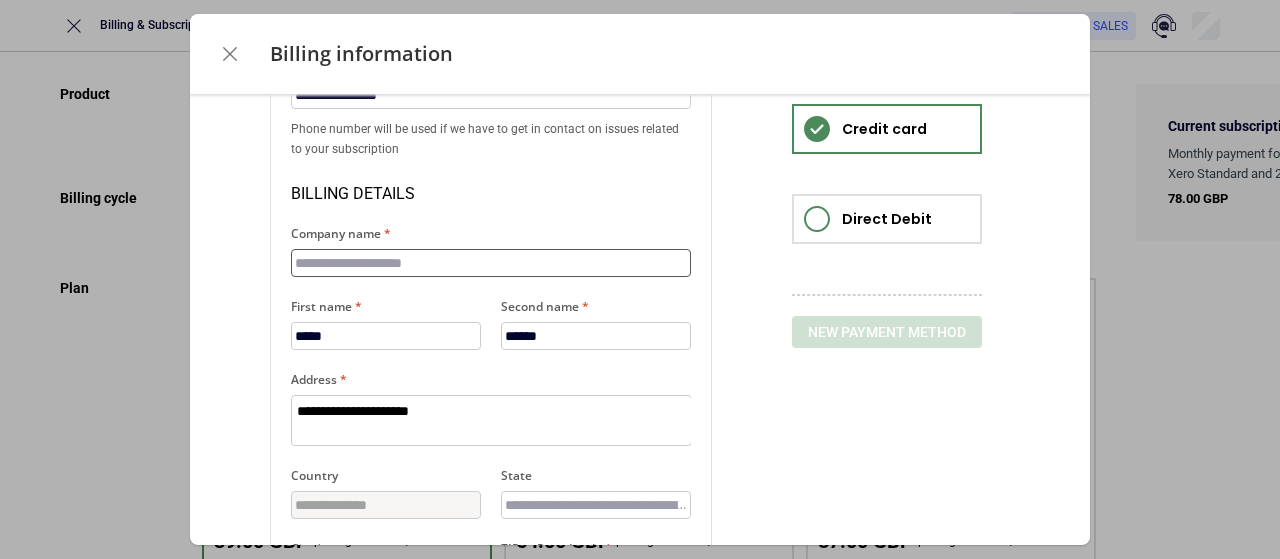 click on "Company name" at bounding box center [491, 263] 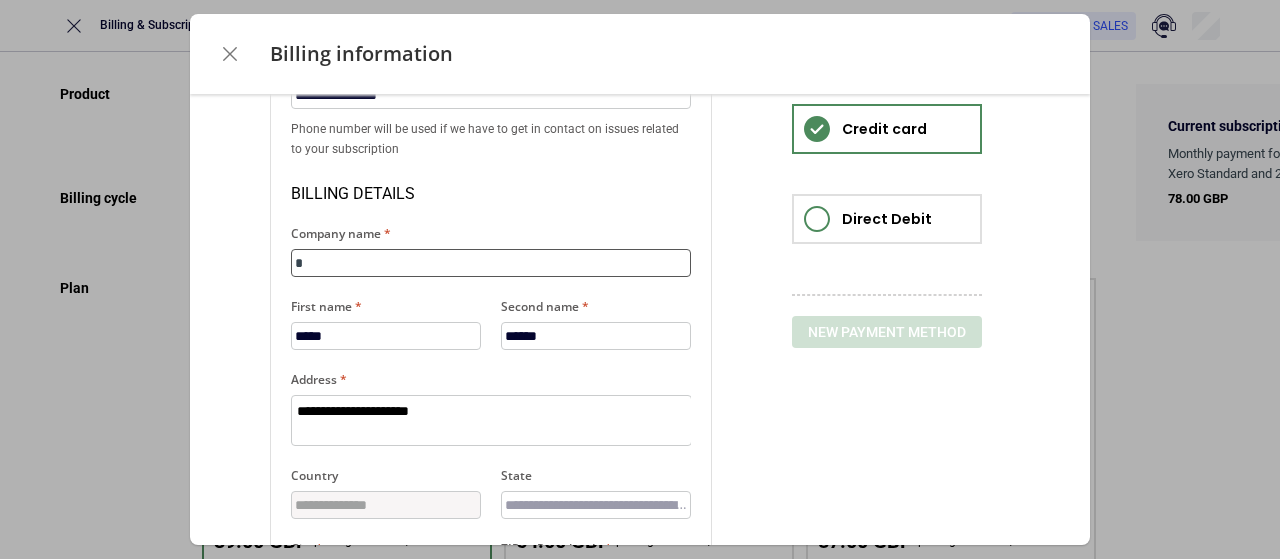 type on "*" 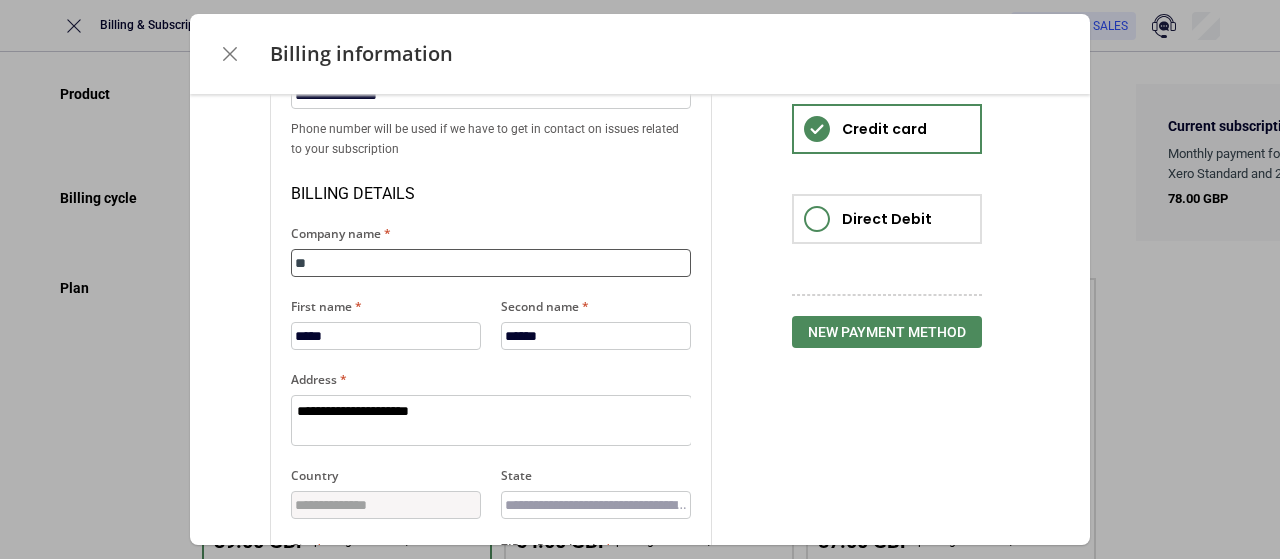 type on "*" 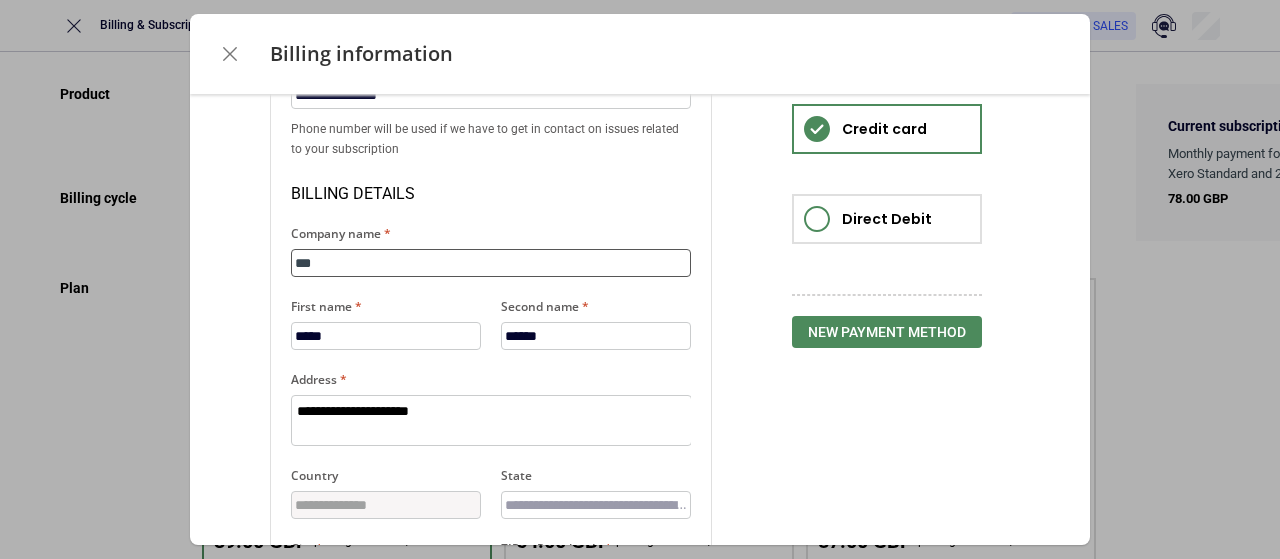 type on "****" 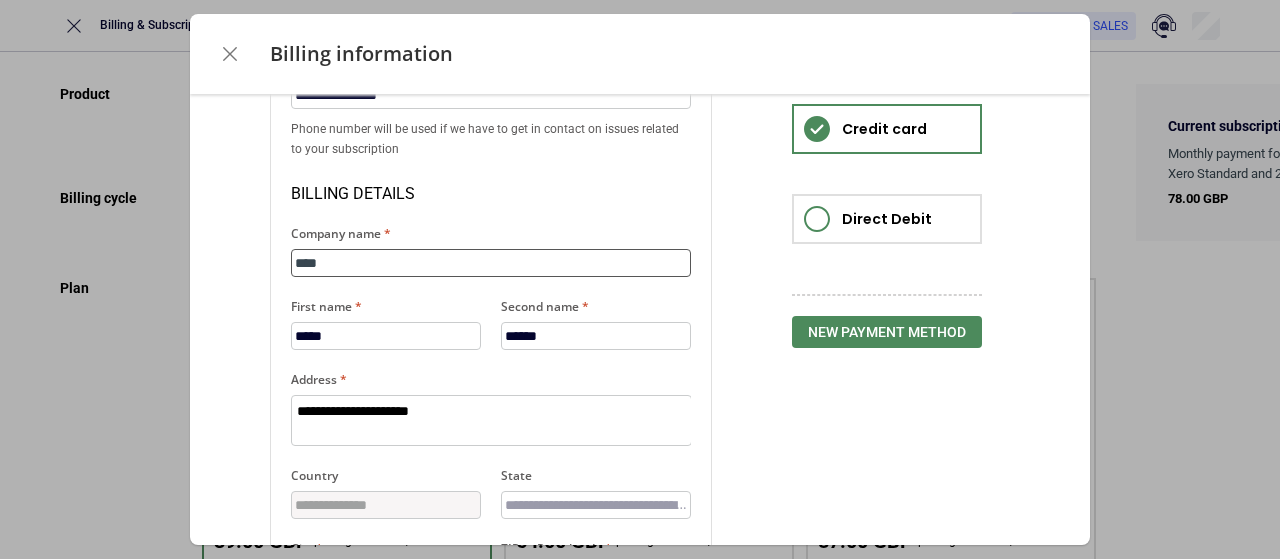 type on "*" 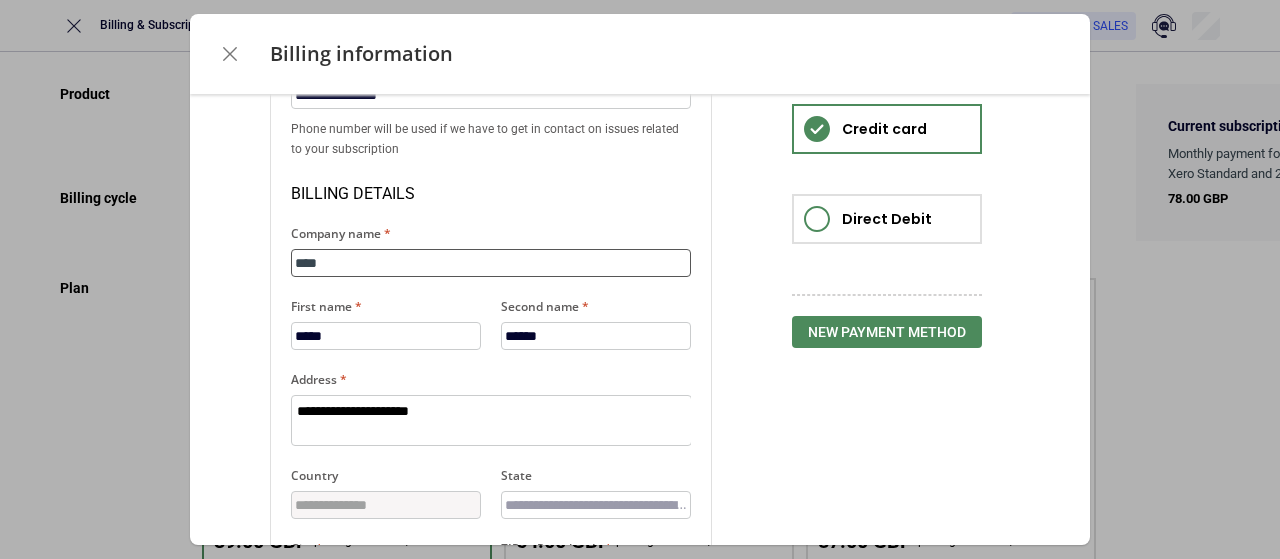 type on "**********" 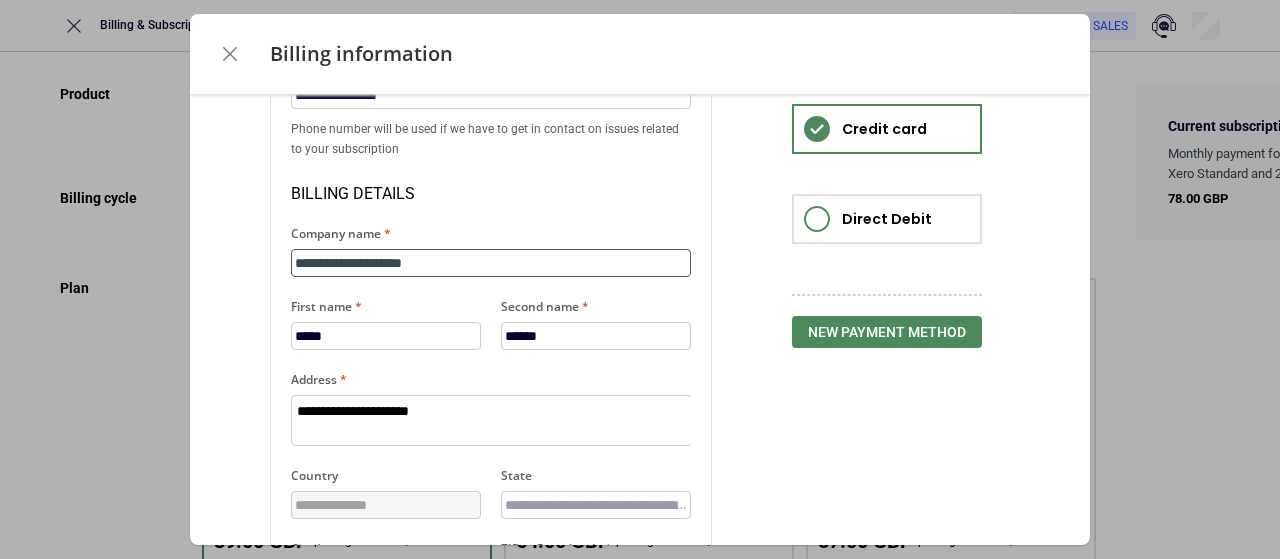 type on "*" 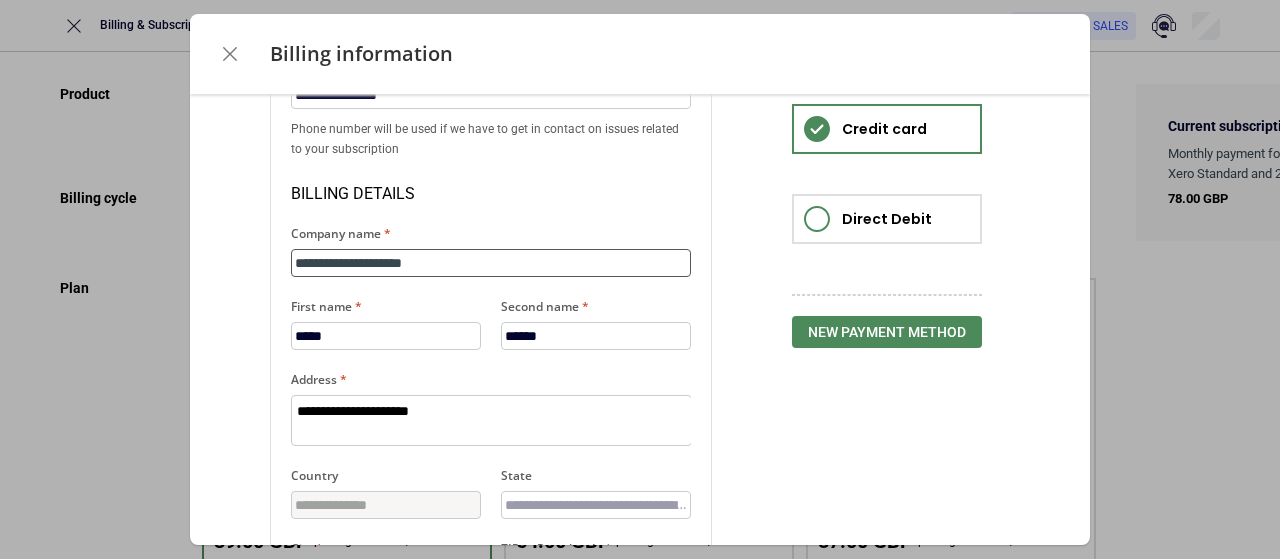 type on "**********" 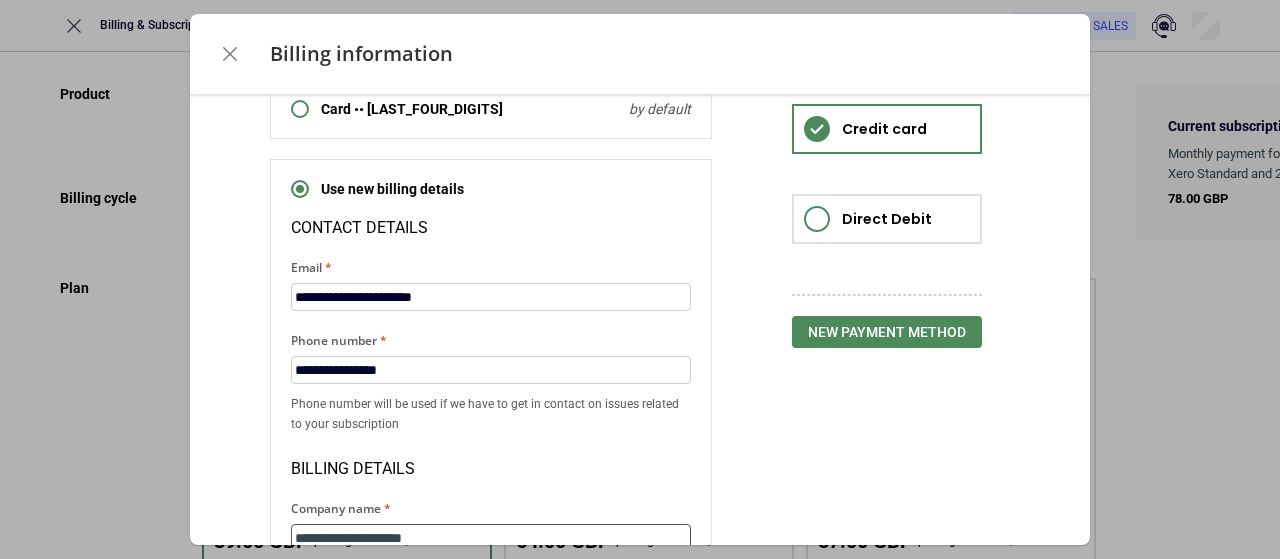 scroll, scrollTop: 0, scrollLeft: 0, axis: both 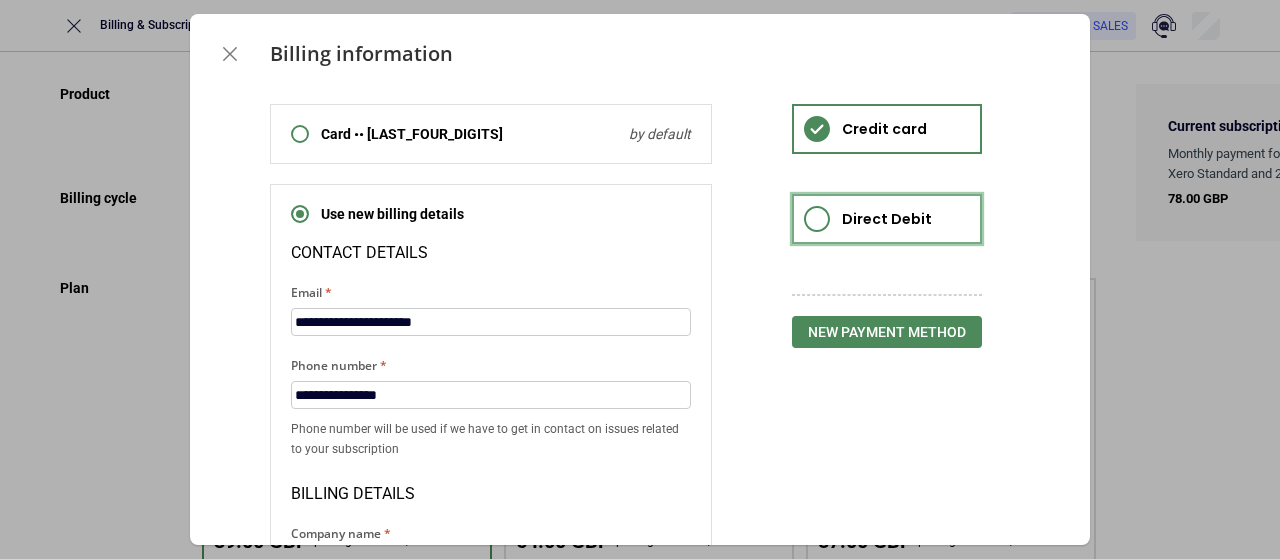 click 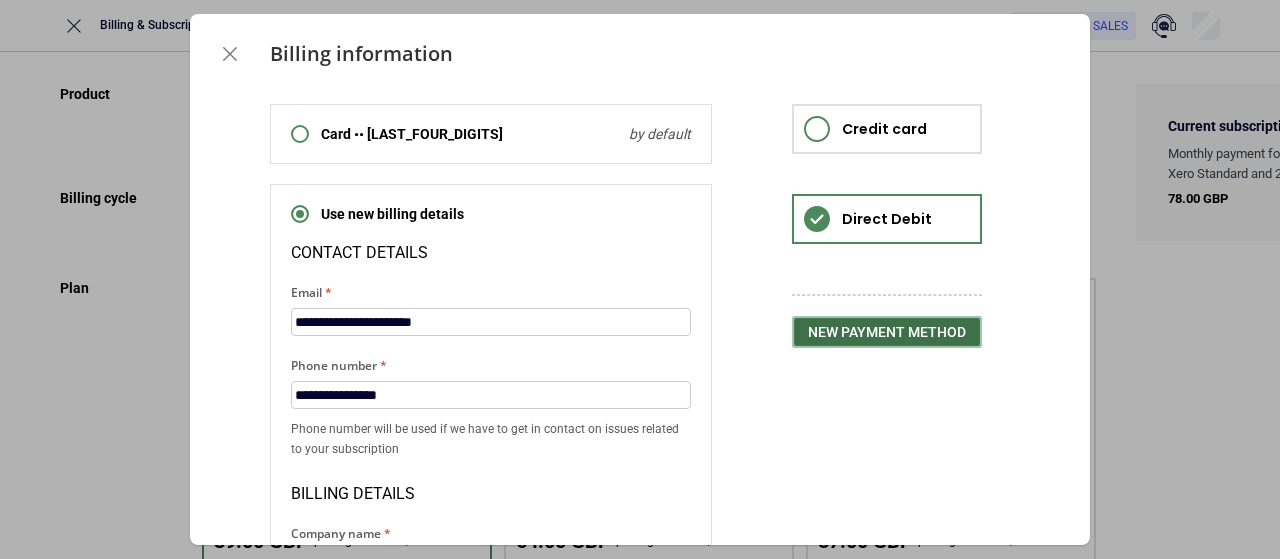 click on "New payment method" at bounding box center [887, 332] 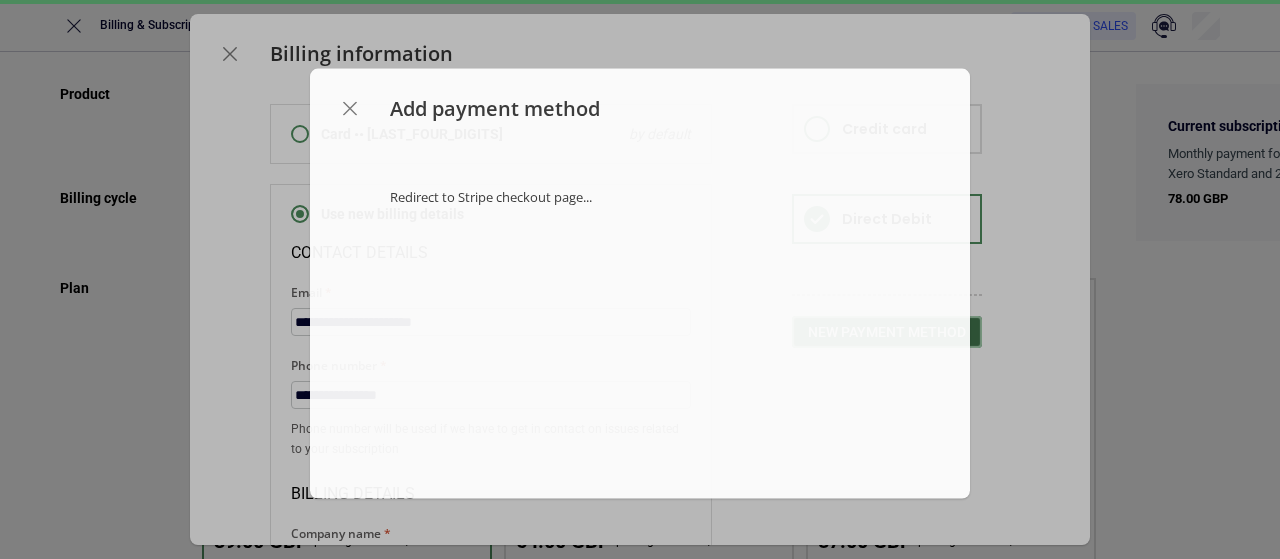 type on "*" 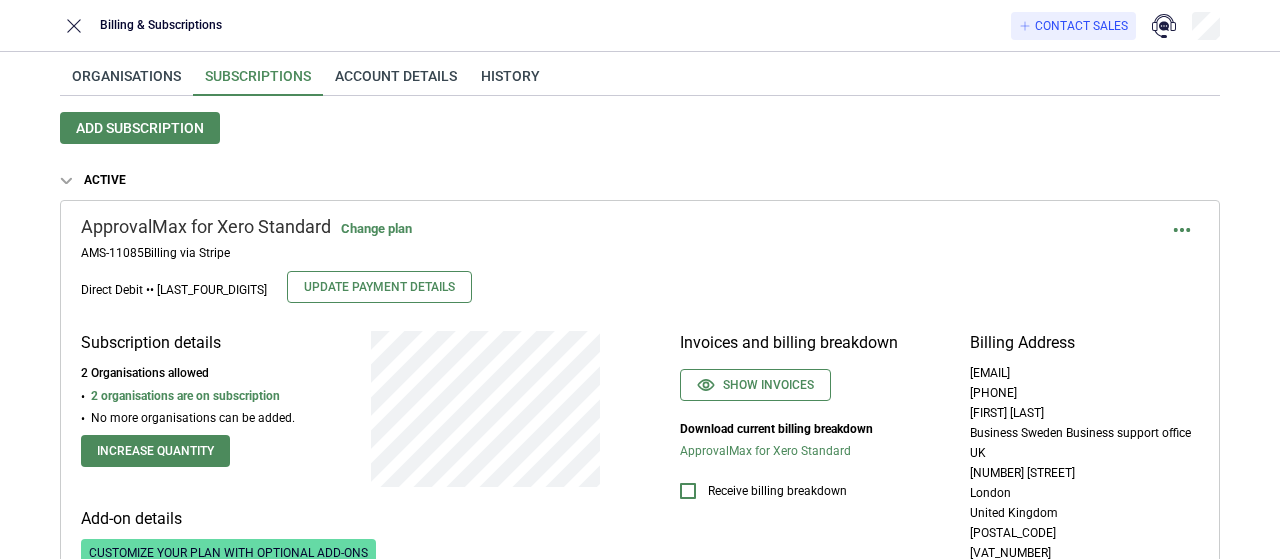scroll, scrollTop: 0, scrollLeft: 0, axis: both 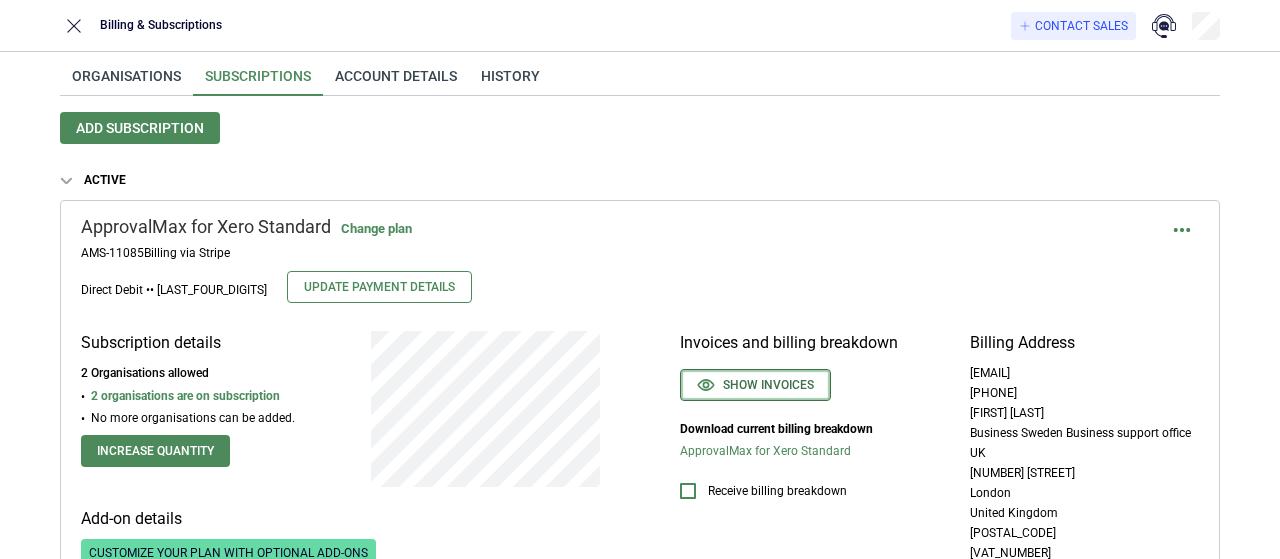 click on "Show invoices" at bounding box center [755, 385] 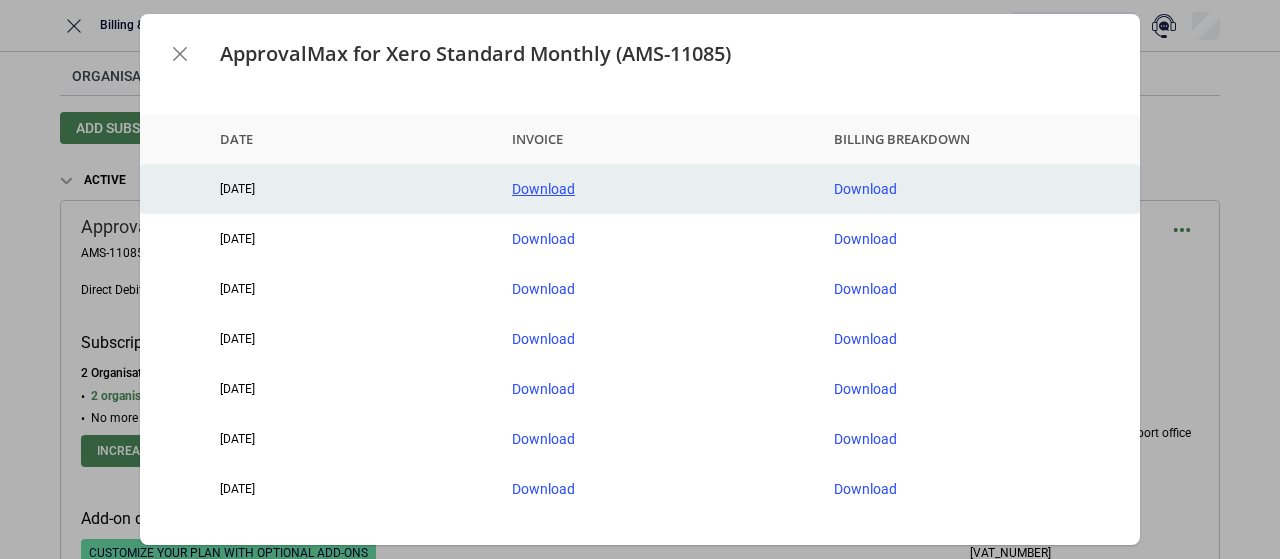 click on "Download" at bounding box center (657, 189) 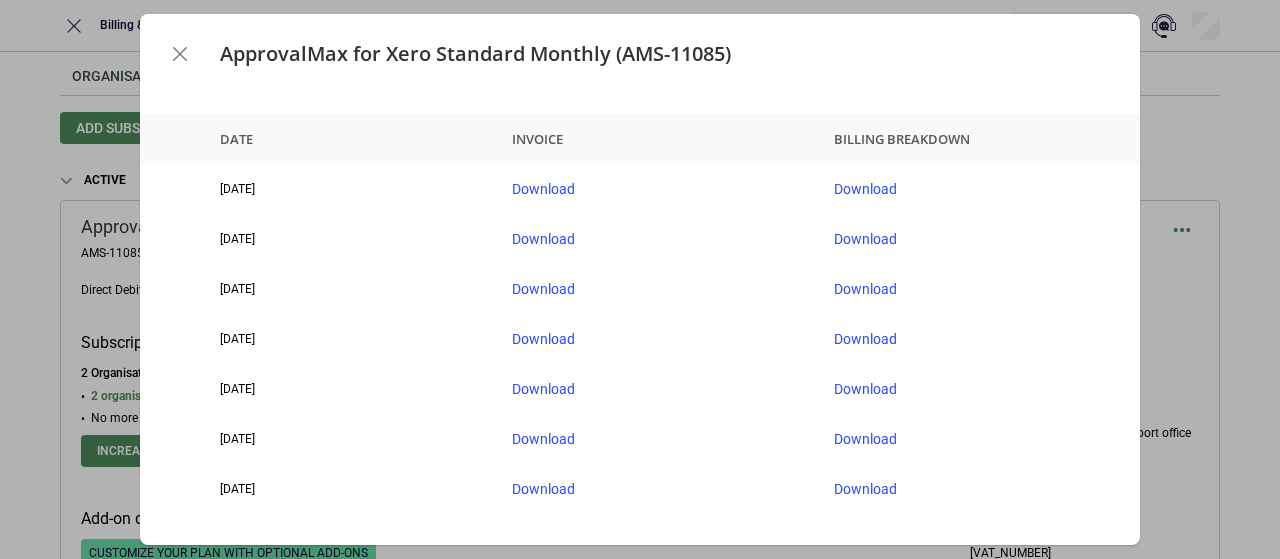 drag, startPoint x: 1193, startPoint y: 43, endPoint x: 1196, endPoint y: 66, distance: 23.194826 